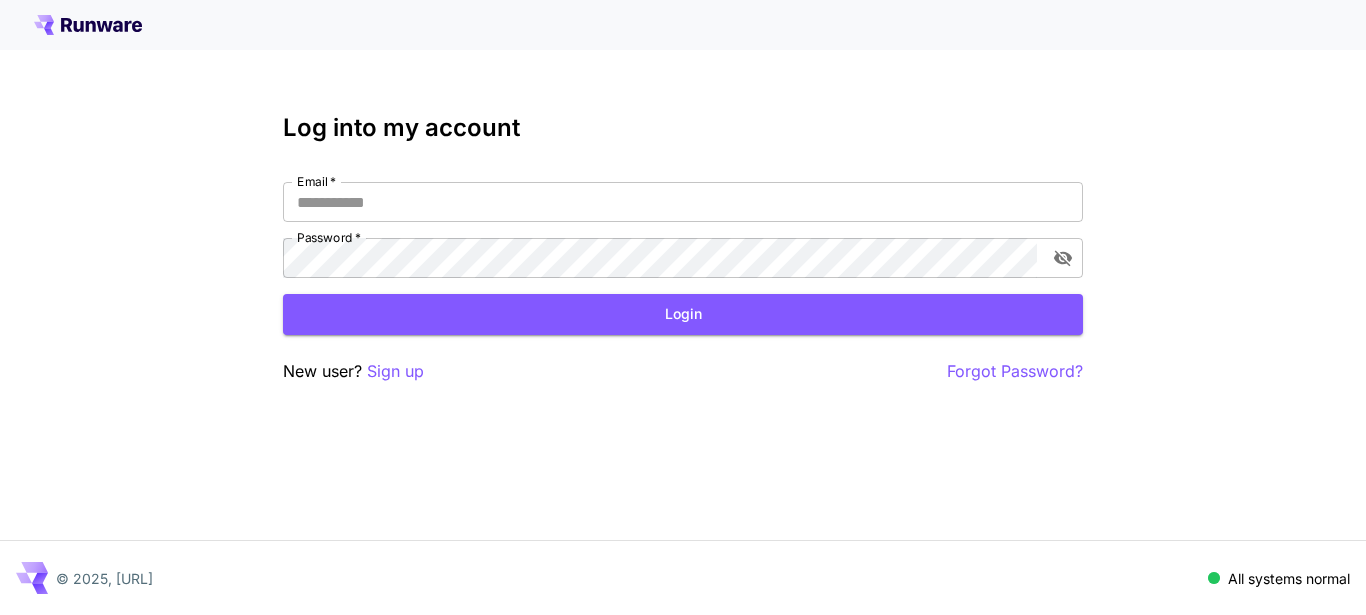 scroll, scrollTop: 0, scrollLeft: 0, axis: both 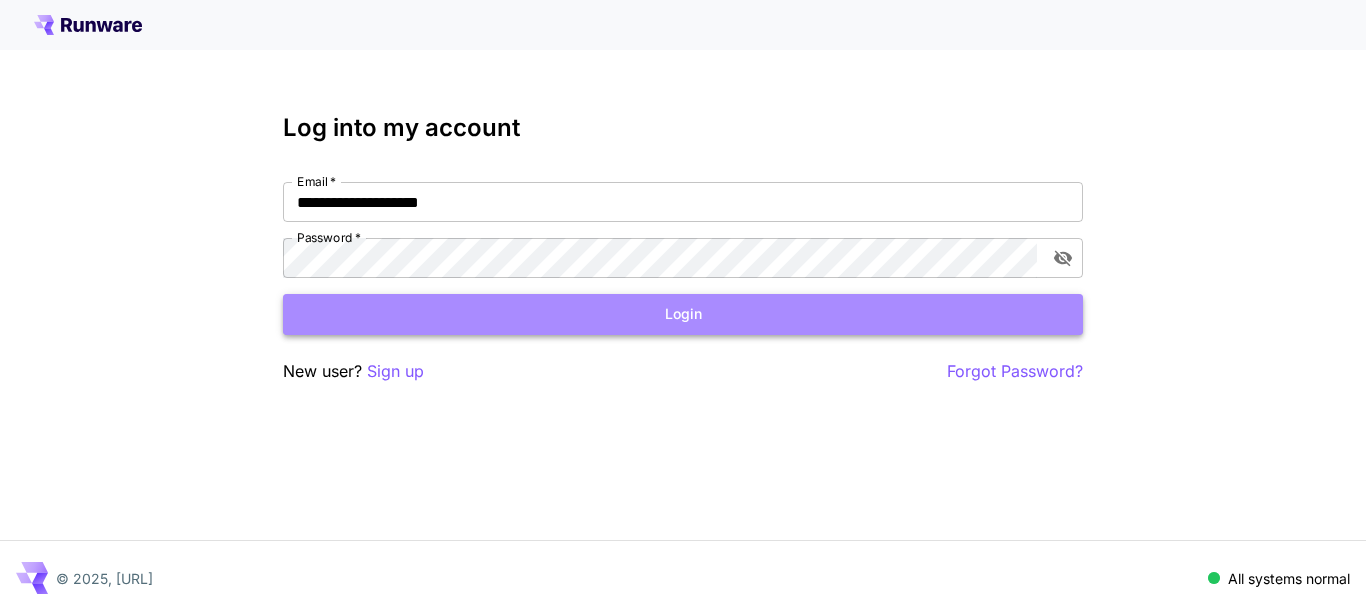 click on "Login" at bounding box center [683, 314] 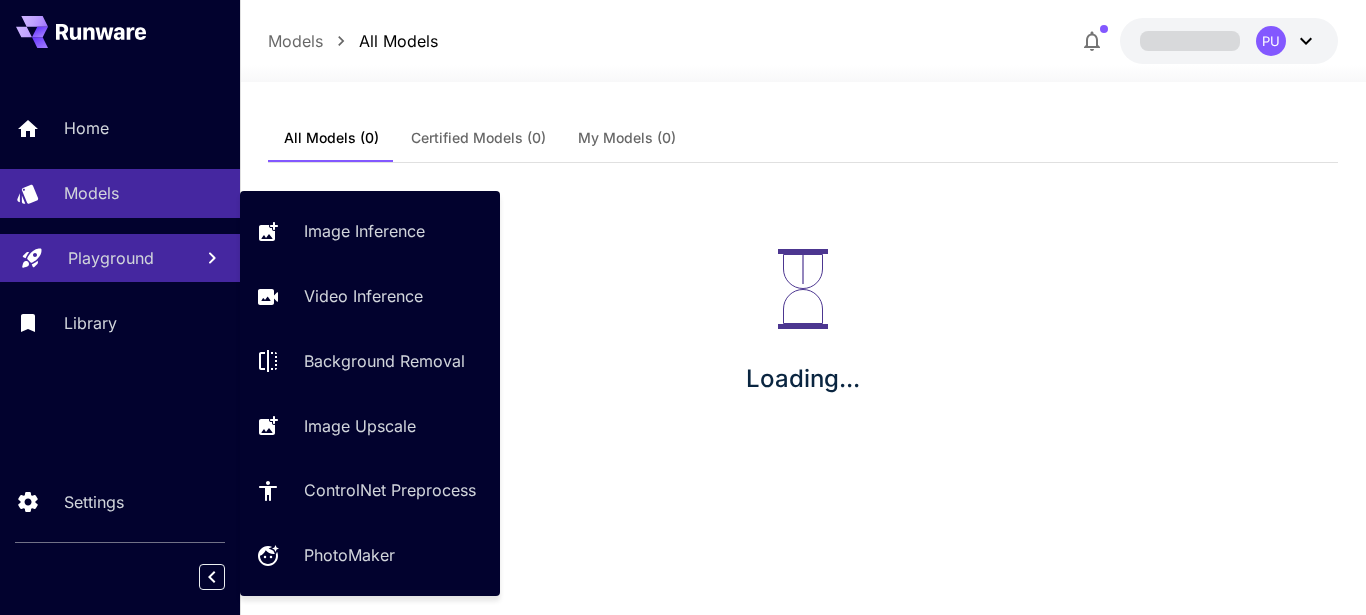 click on "Playground" at bounding box center [111, 258] 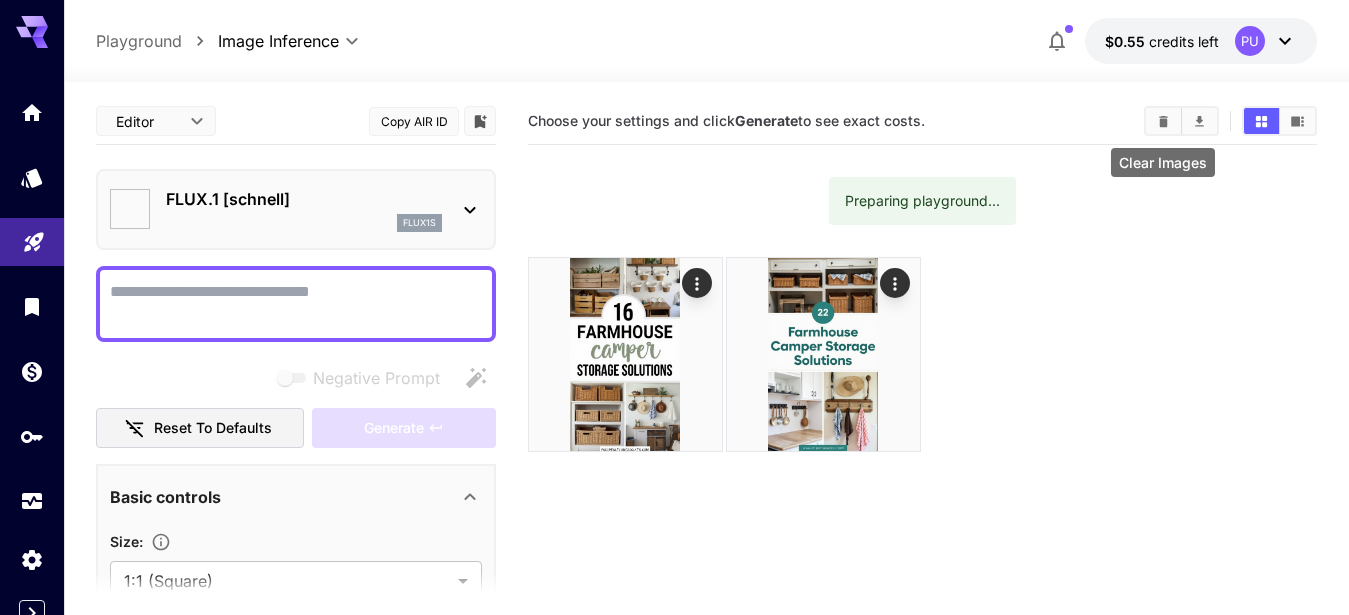 click 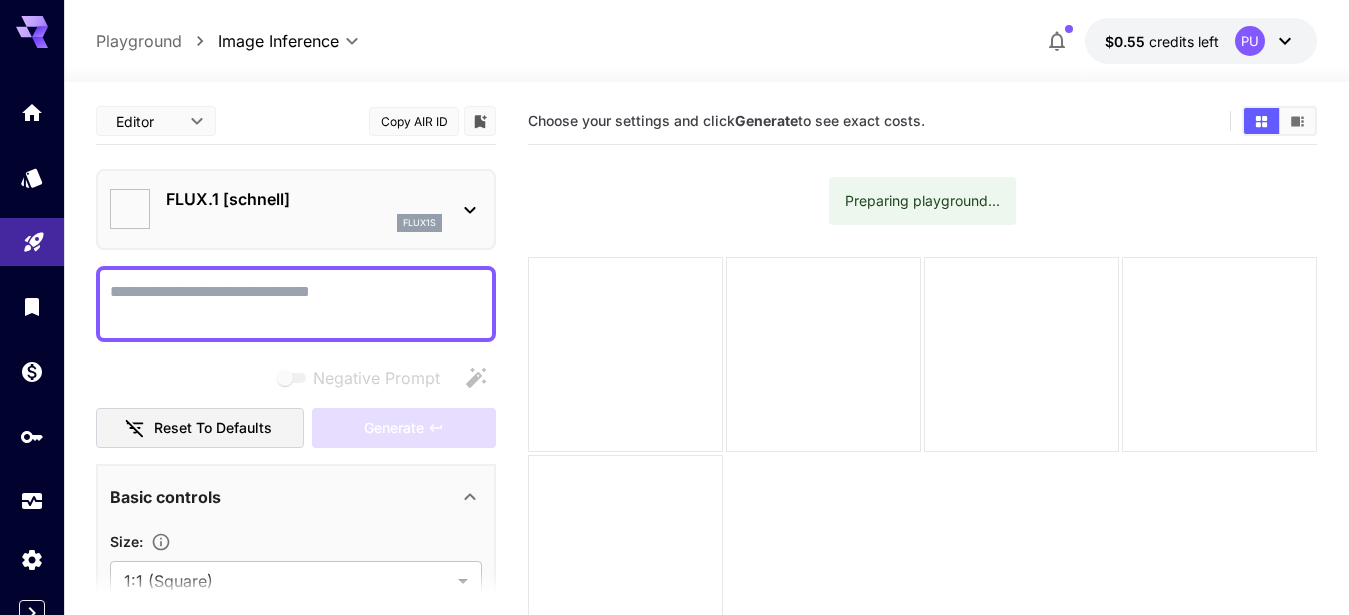 click on "Negative Prompt" at bounding box center [296, 304] 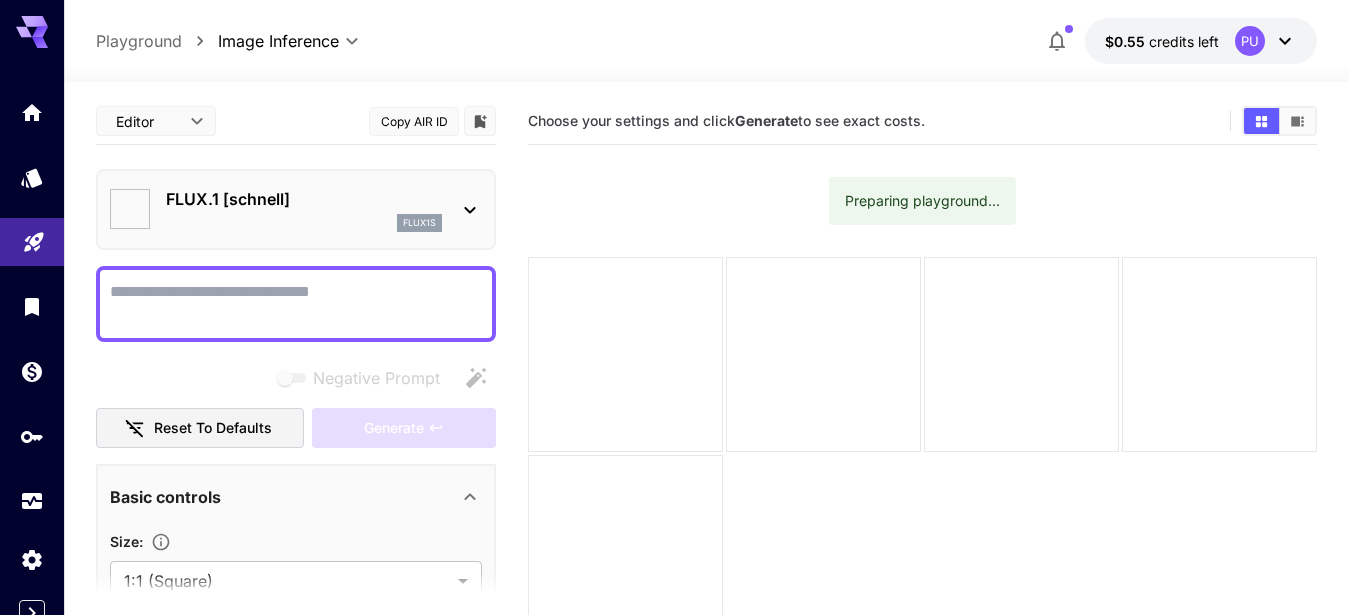 click on "Negative Prompt" at bounding box center [296, 304] 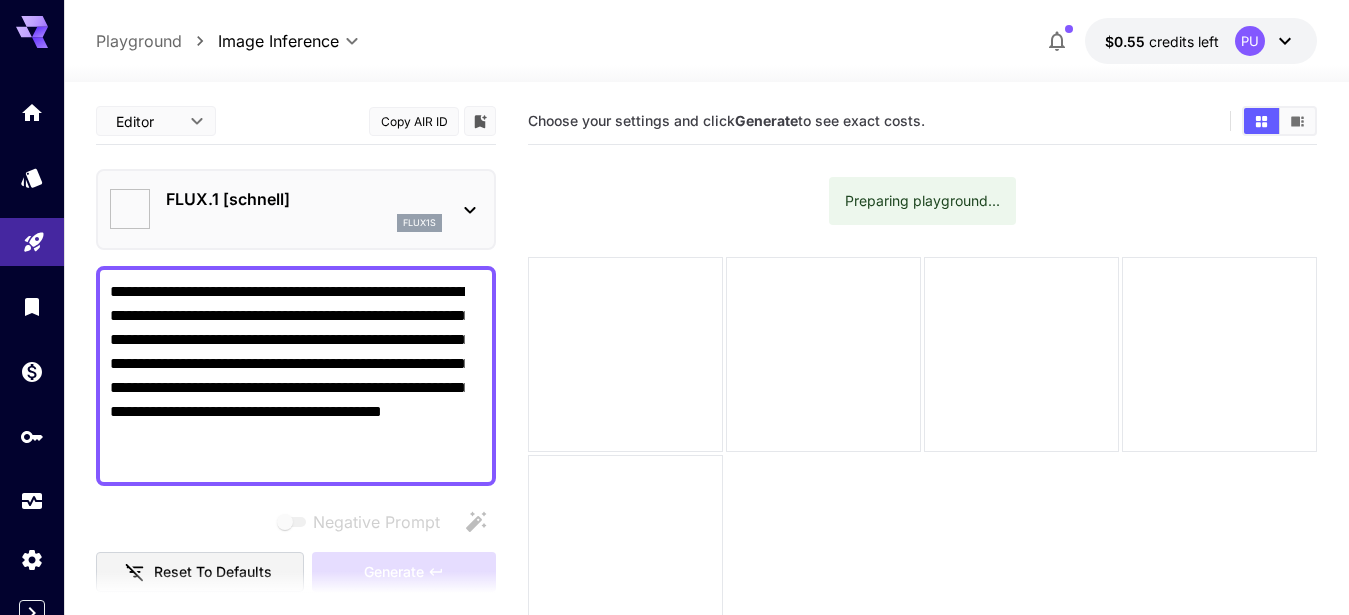 type on "**********" 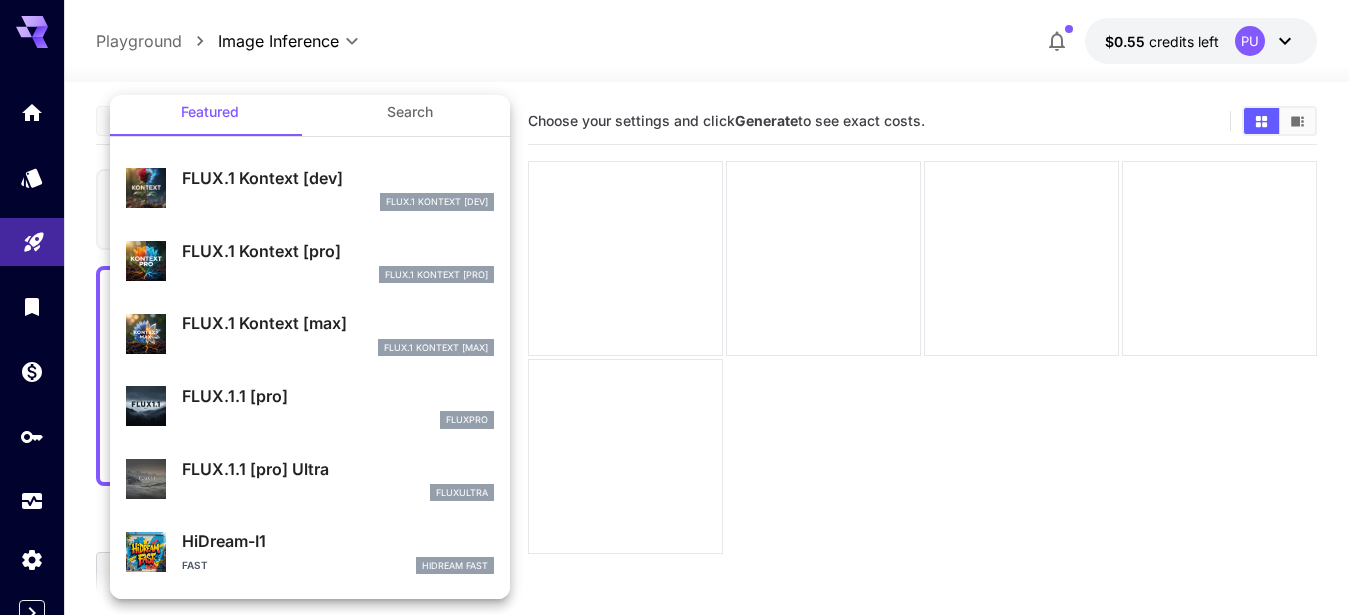 scroll, scrollTop: 0, scrollLeft: 0, axis: both 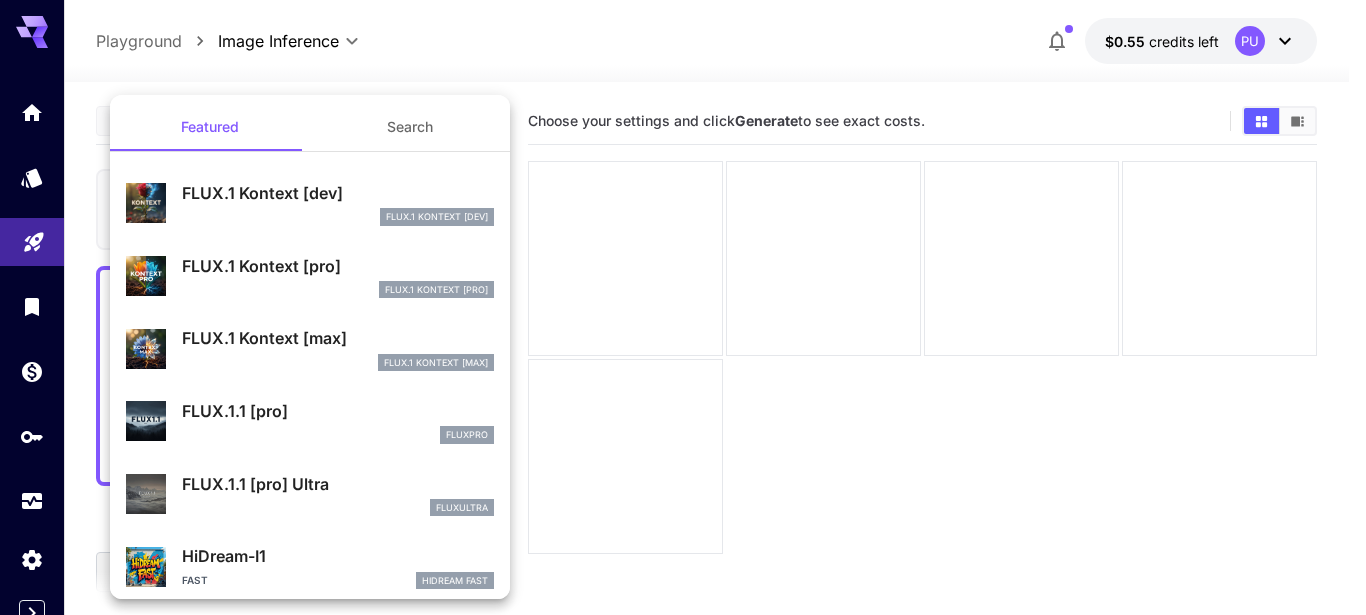 click at bounding box center (683, 307) 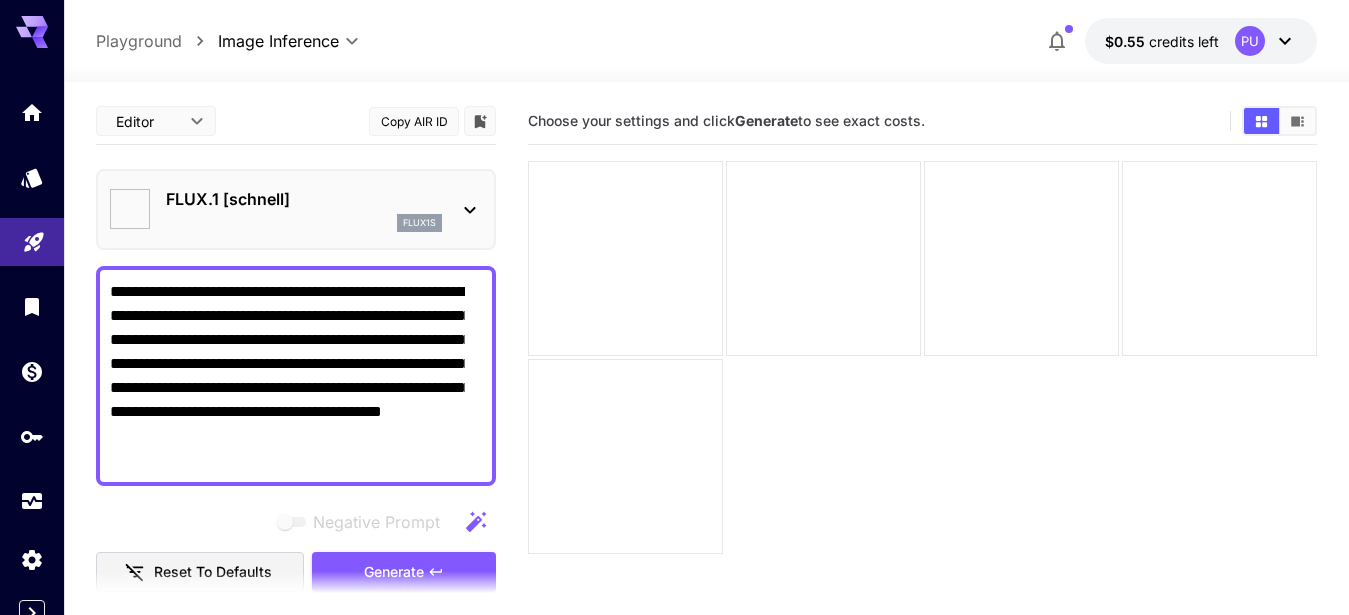 click on "FLUX.1 [schnell]" at bounding box center (304, 199) 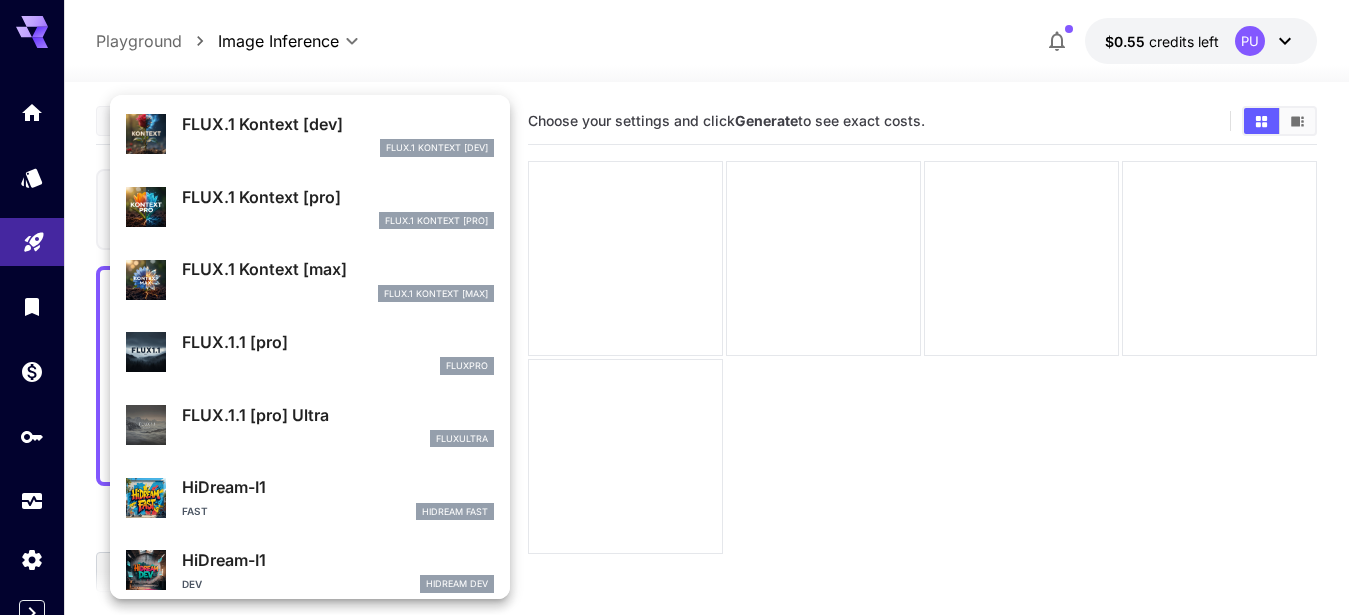 scroll, scrollTop: 0, scrollLeft: 0, axis: both 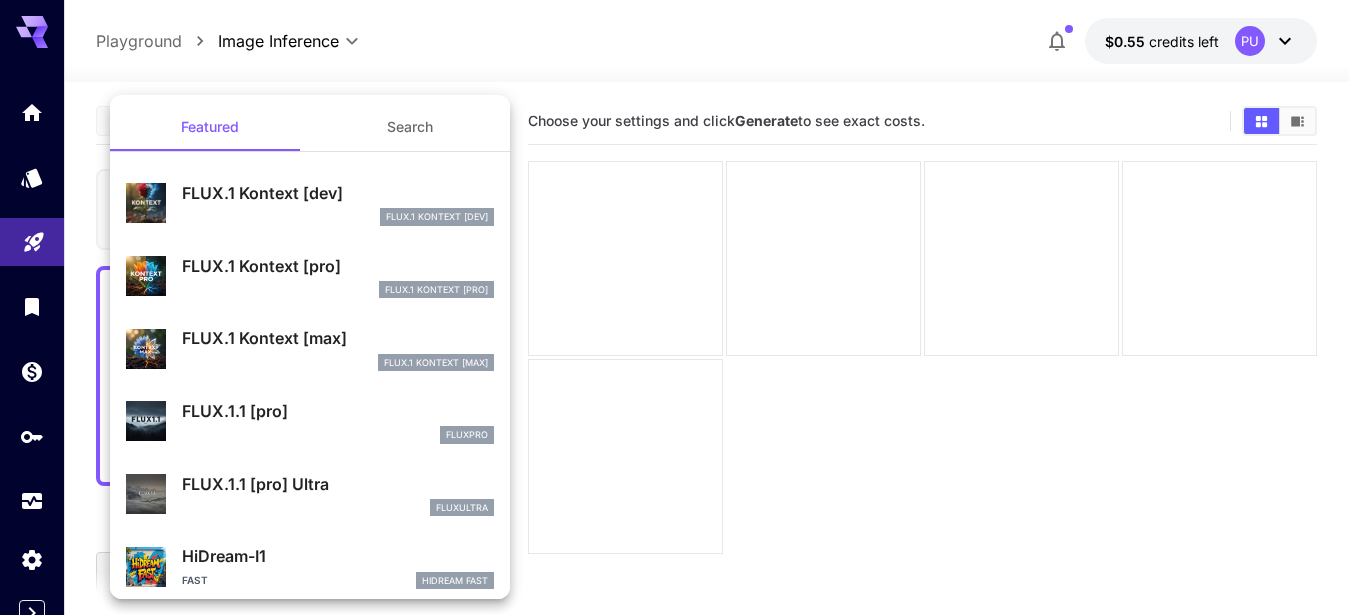 click at bounding box center [683, 307] 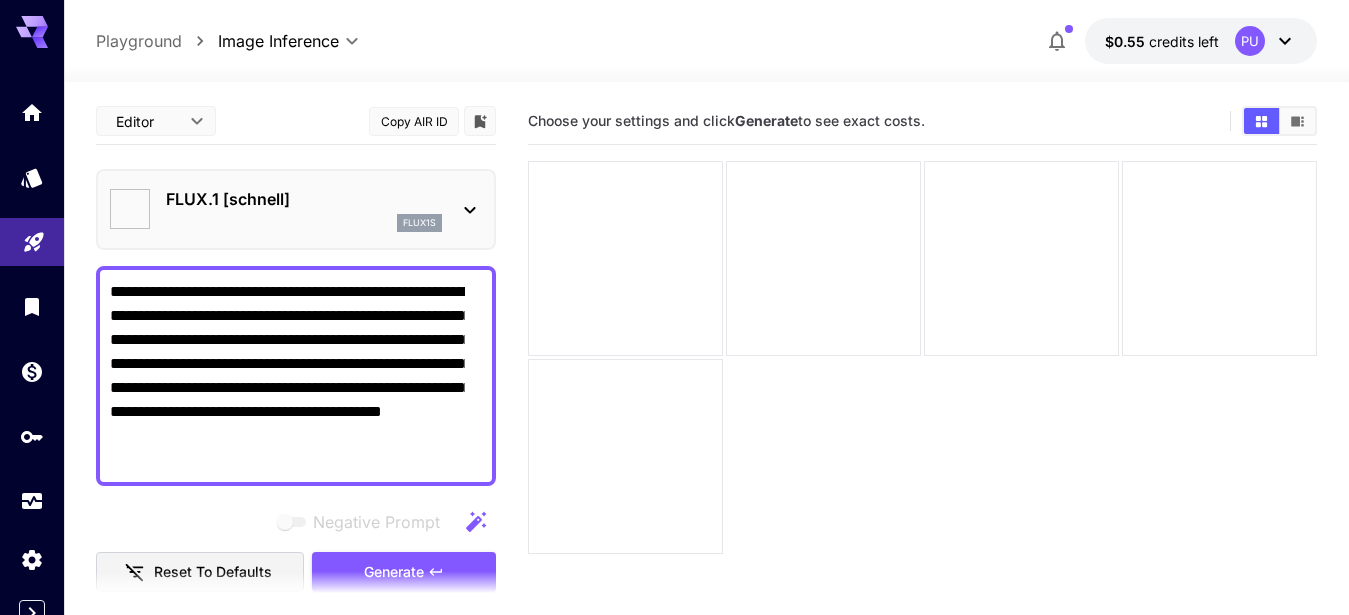 click at bounding box center [130, 209] 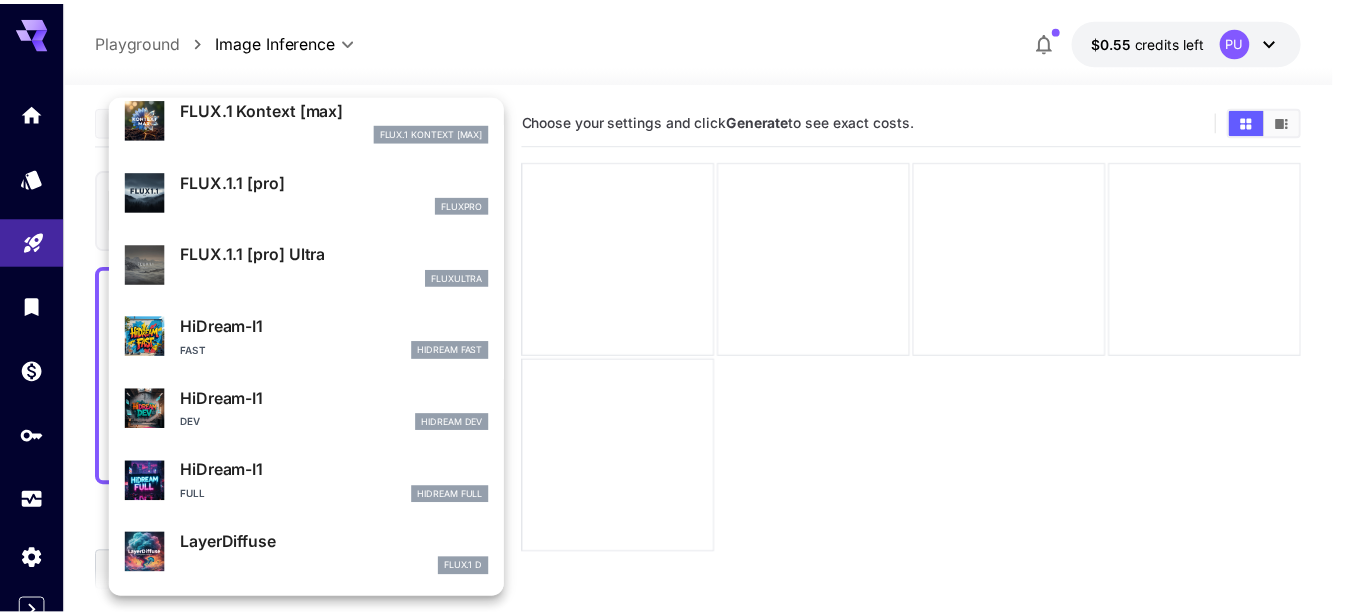 scroll, scrollTop: 0, scrollLeft: 0, axis: both 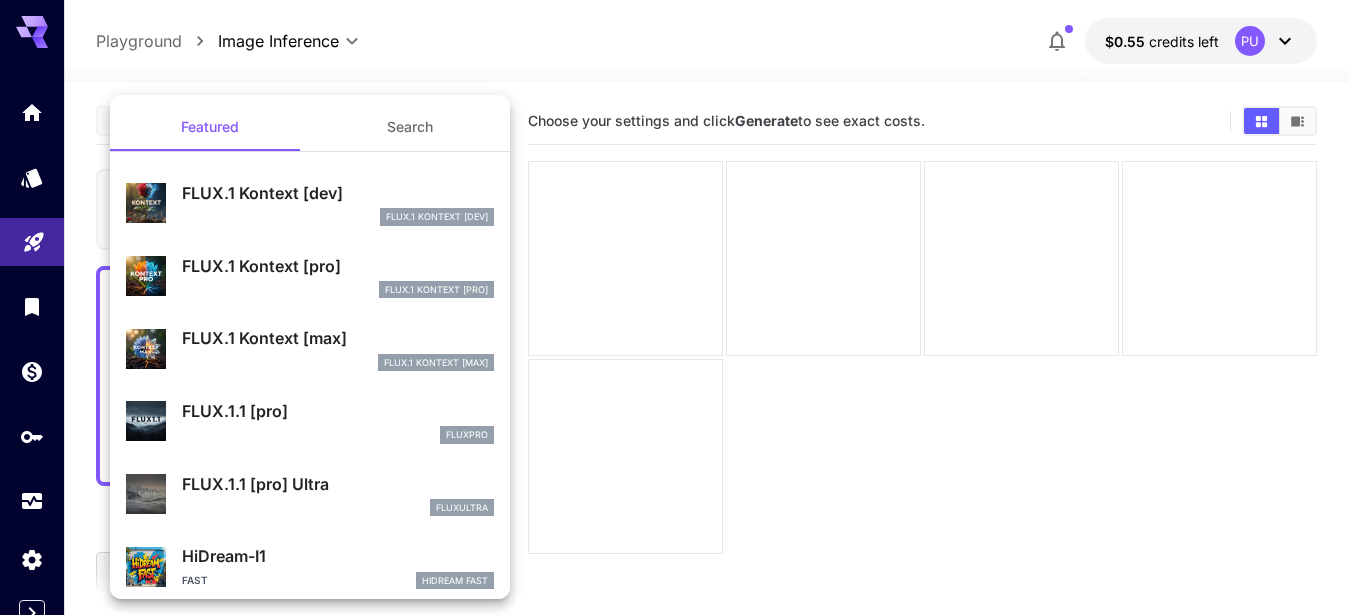 click on "FLUX.1.1 [pro] Ultra" at bounding box center [338, 484] 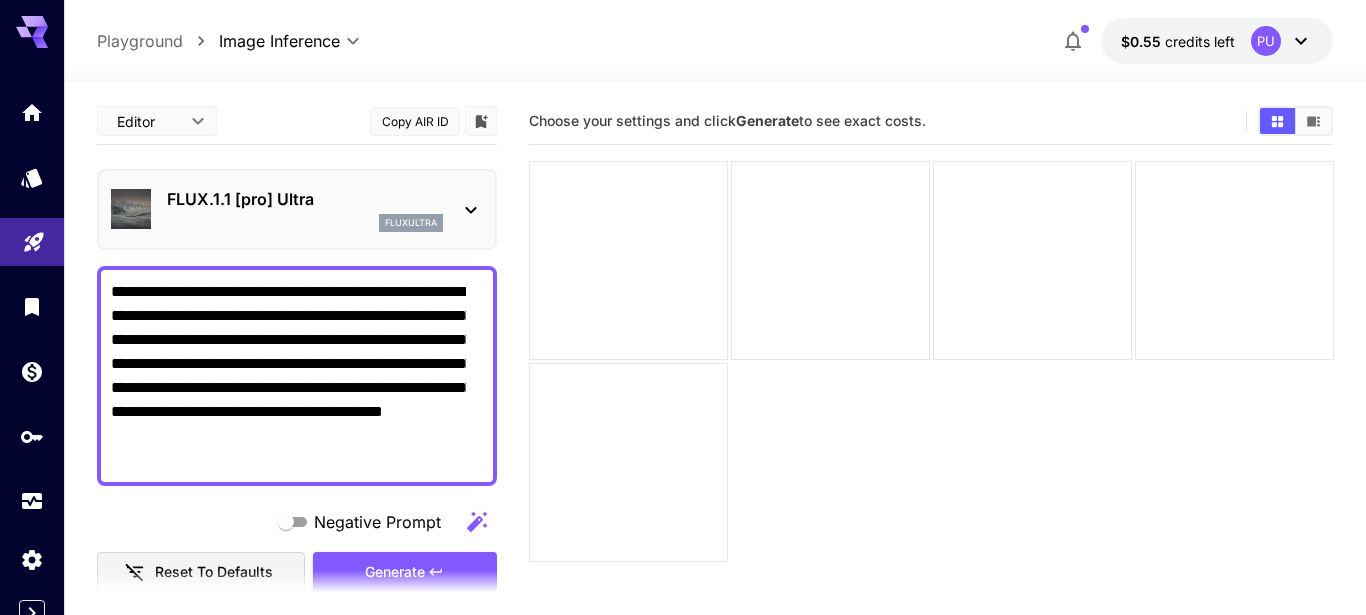 type on "**********" 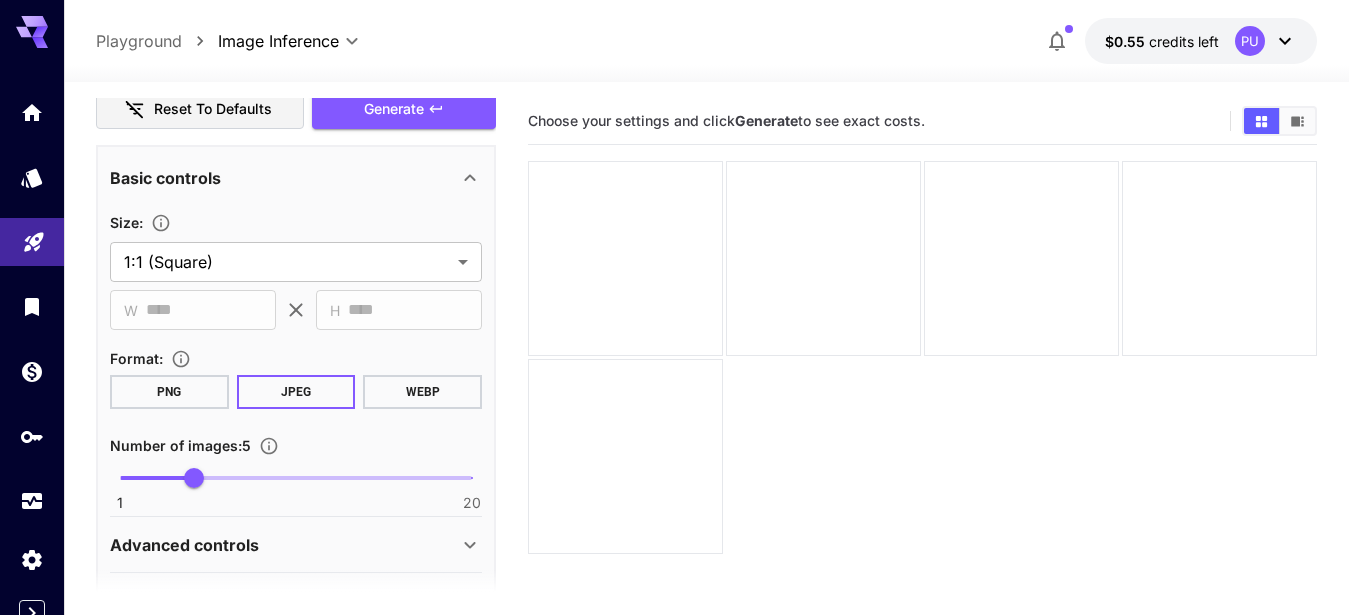 scroll, scrollTop: 466, scrollLeft: 0, axis: vertical 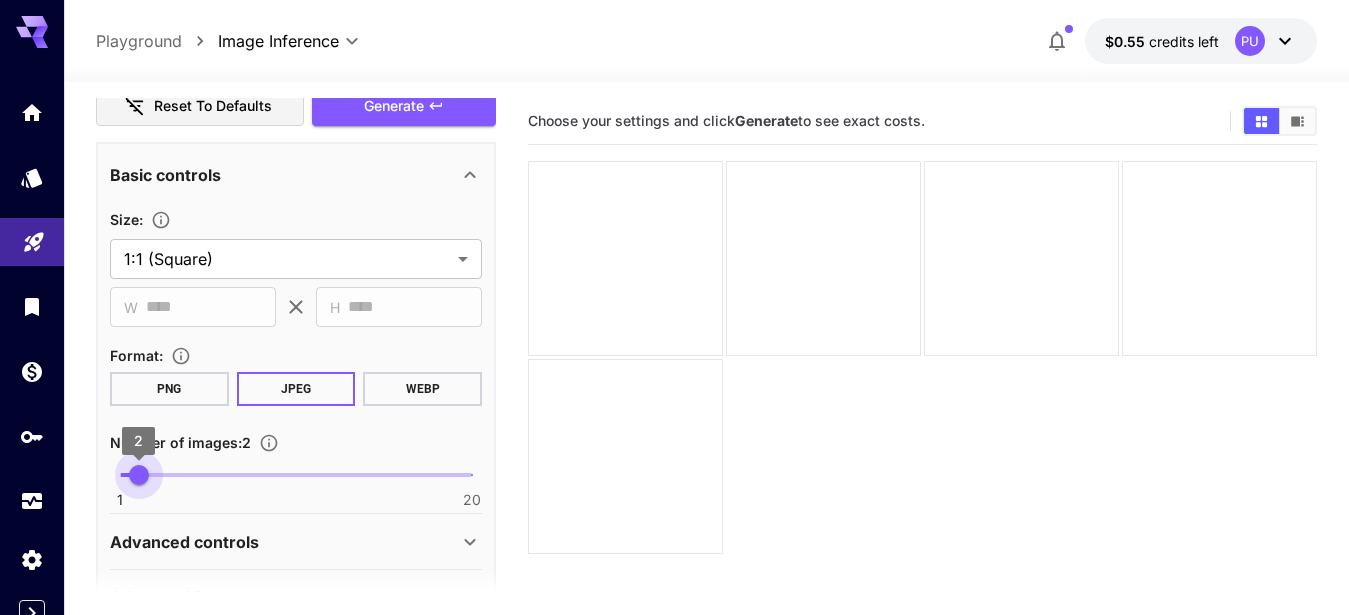 type on "*" 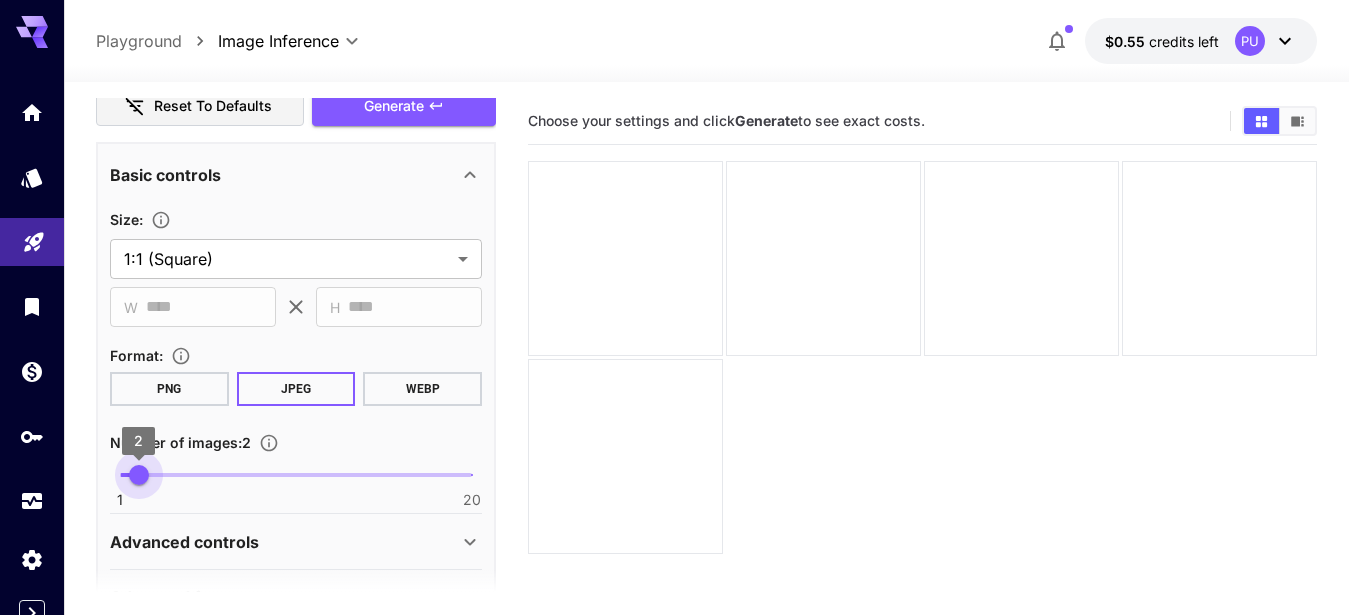 drag, startPoint x: 186, startPoint y: 474, endPoint x: 135, endPoint y: 474, distance: 51 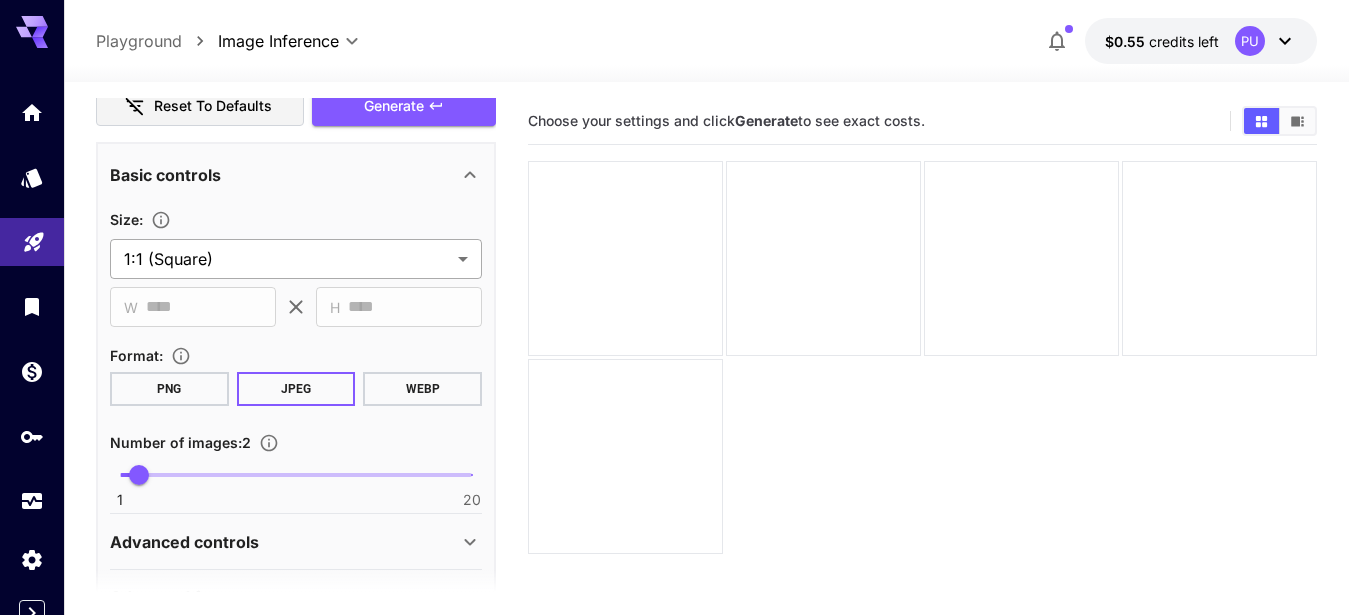 click on "**********" at bounding box center (674, 386) 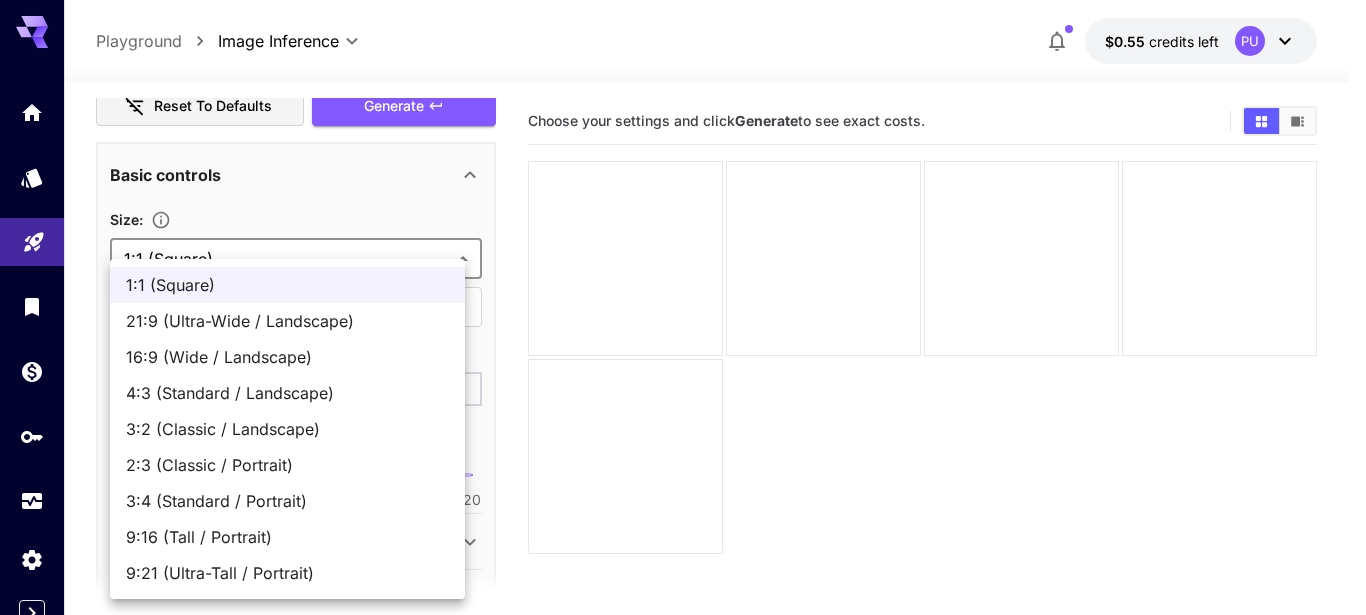 click on "9:16 (Tall / Portrait)" at bounding box center [287, 537] 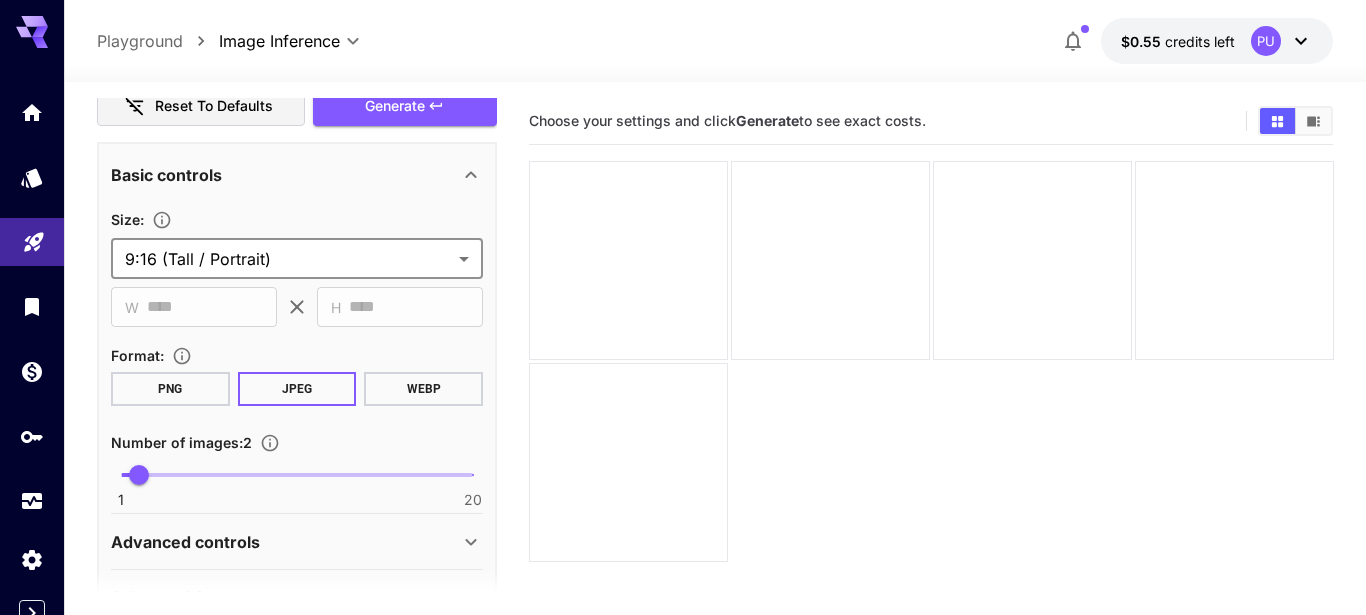 type on "**********" 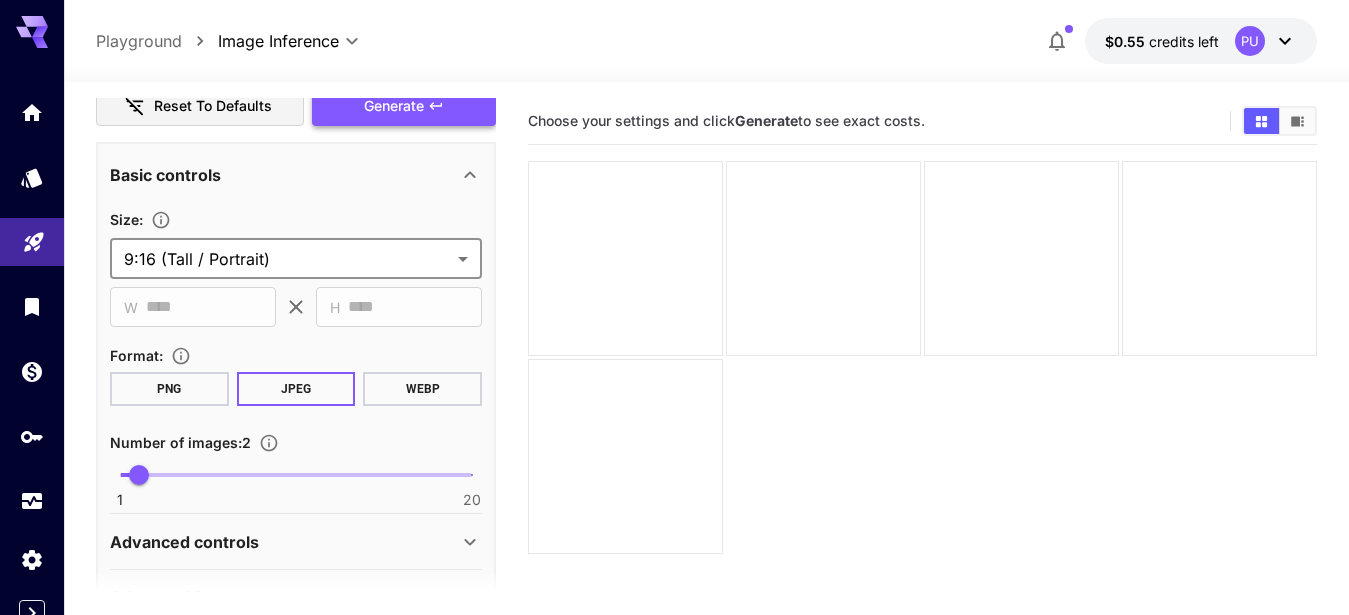click on "Generate" at bounding box center (394, 106) 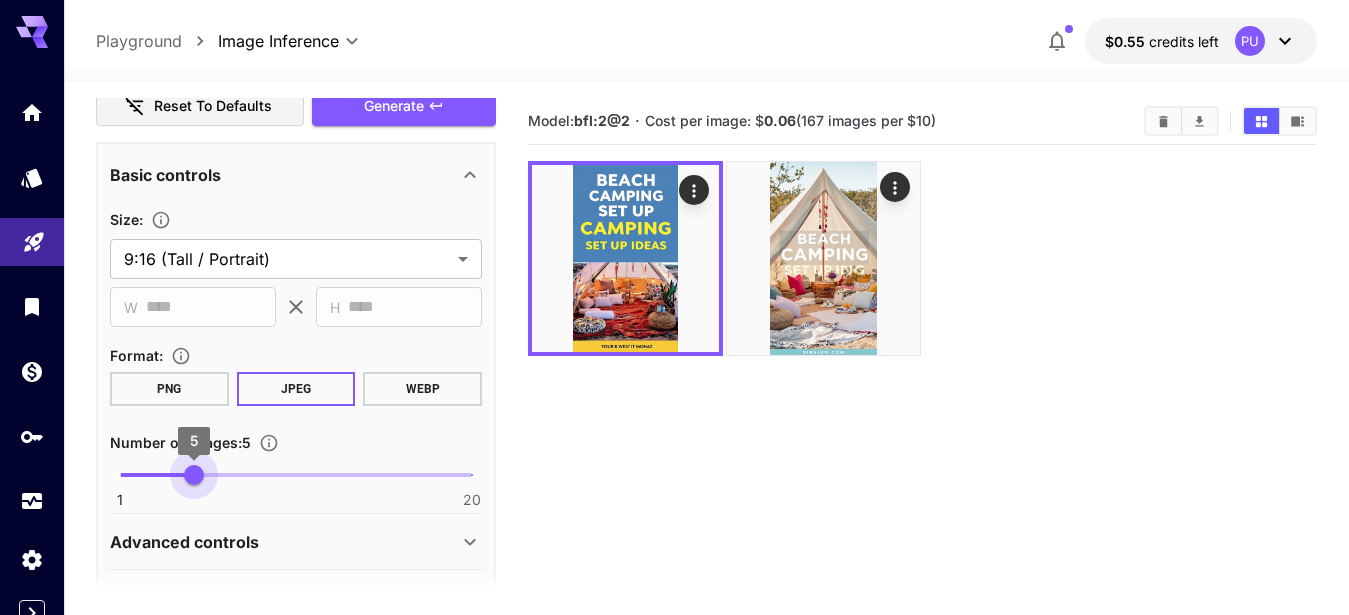 type on "*" 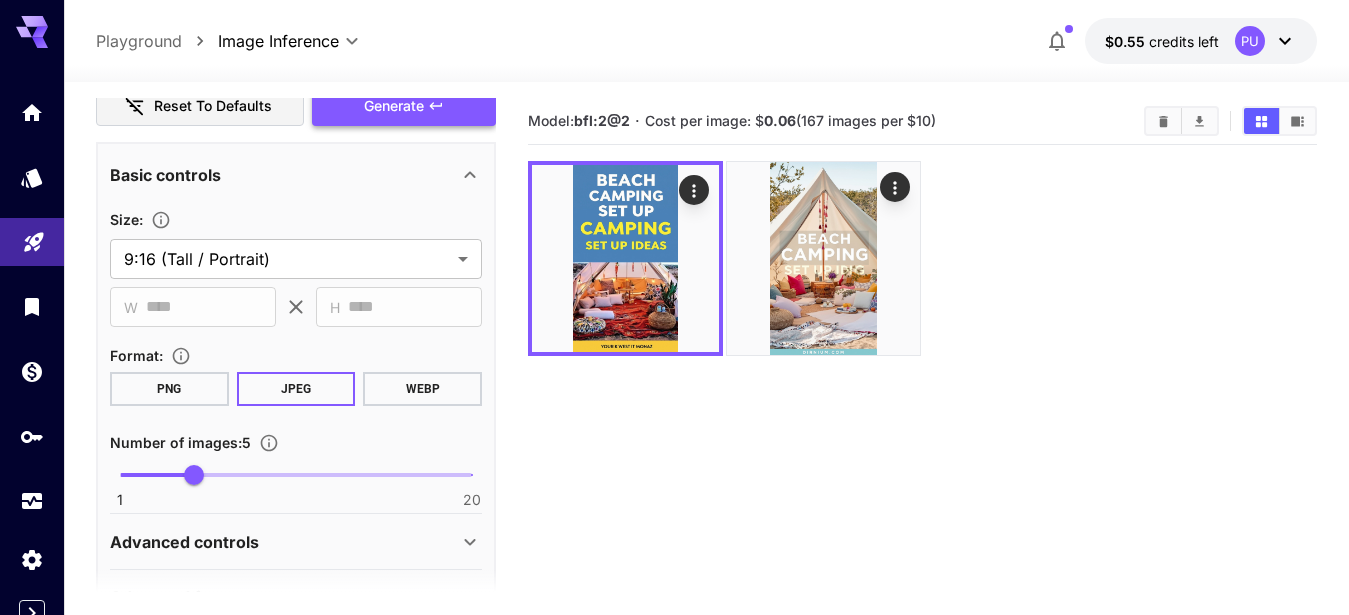 click on "Generate" at bounding box center (404, 106) 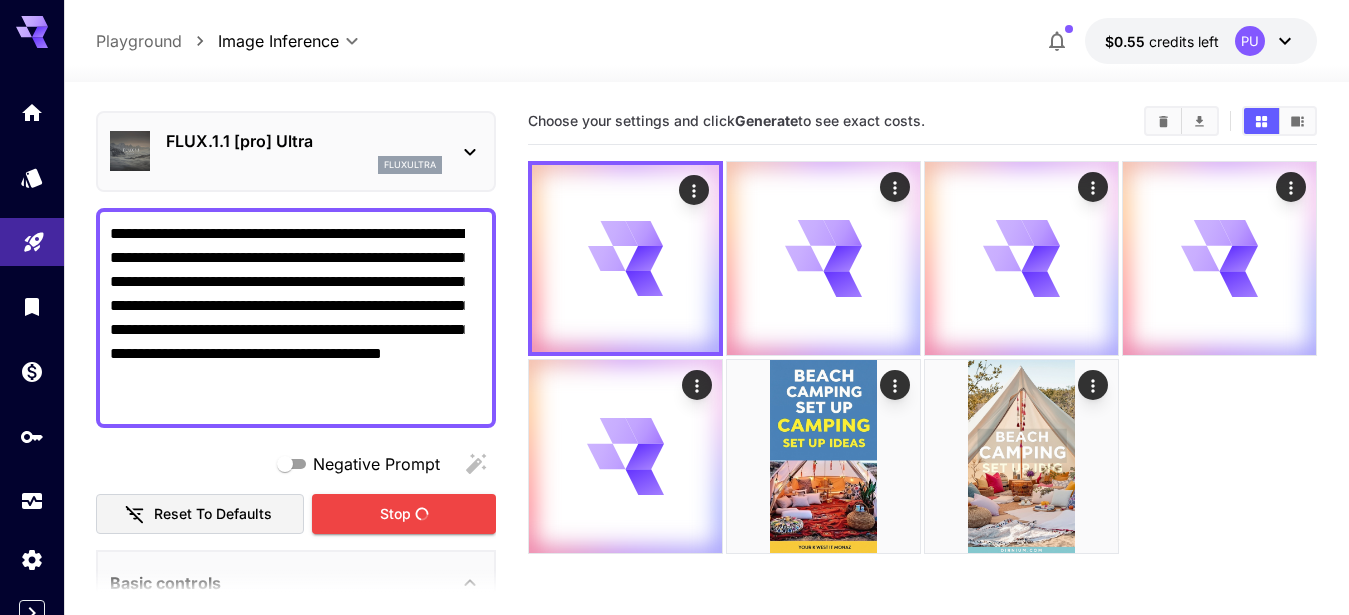 scroll, scrollTop: 53, scrollLeft: 0, axis: vertical 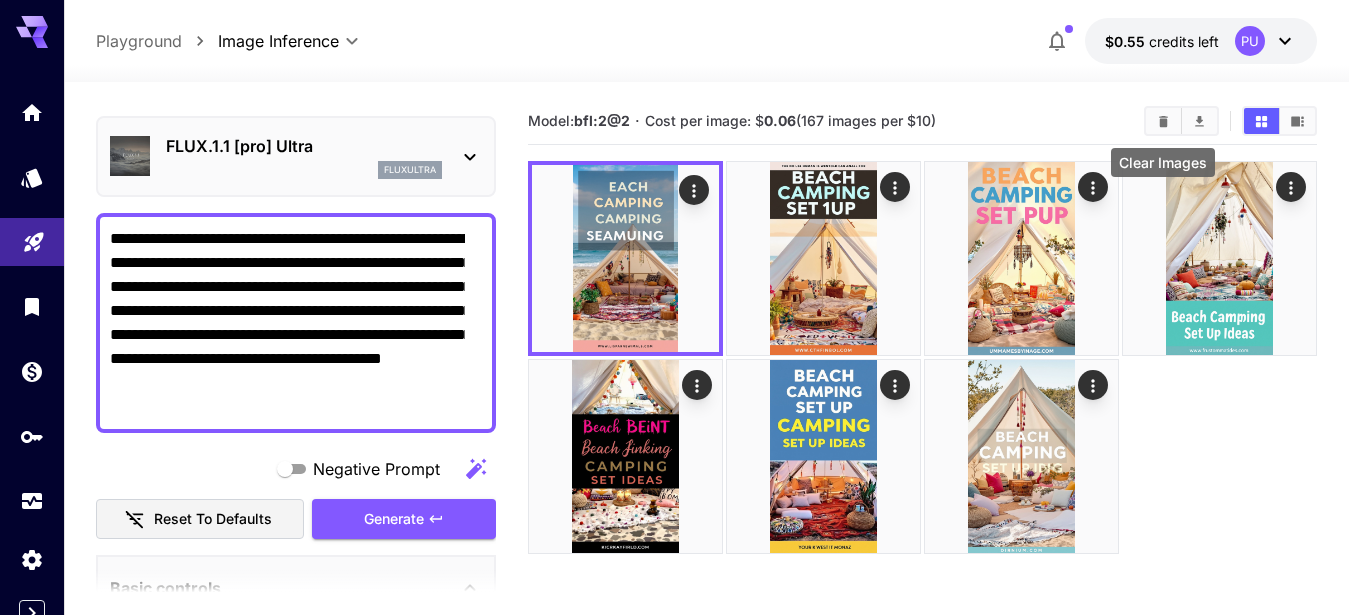 click 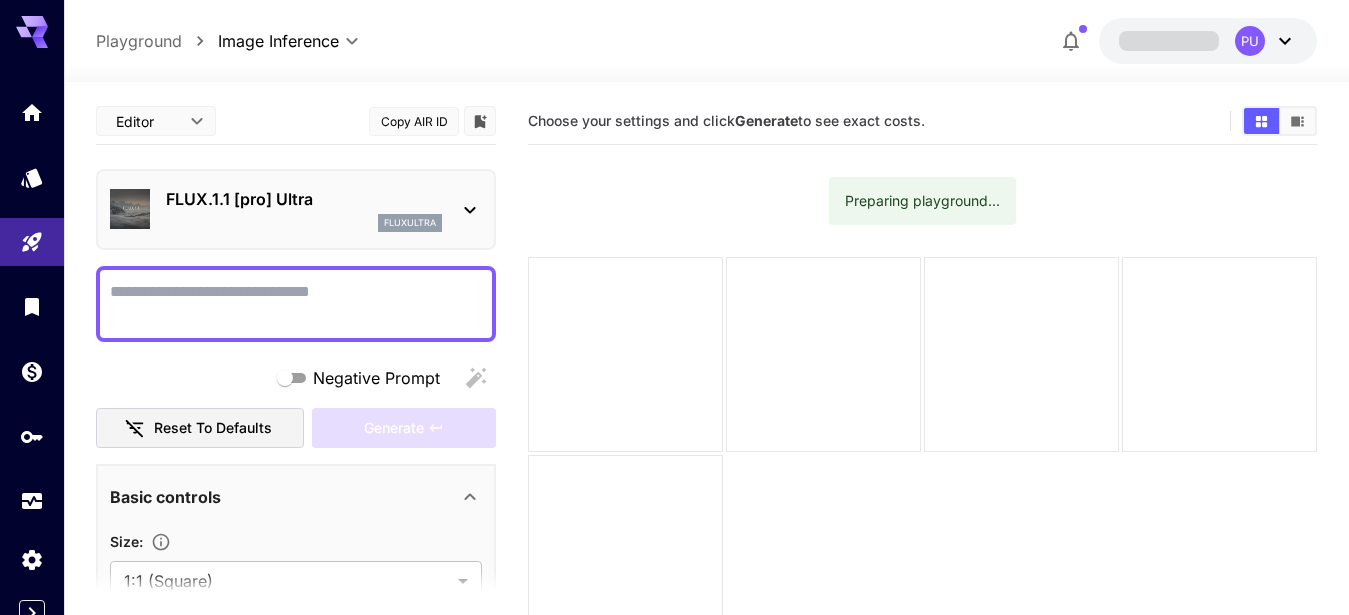 scroll, scrollTop: 0, scrollLeft: 0, axis: both 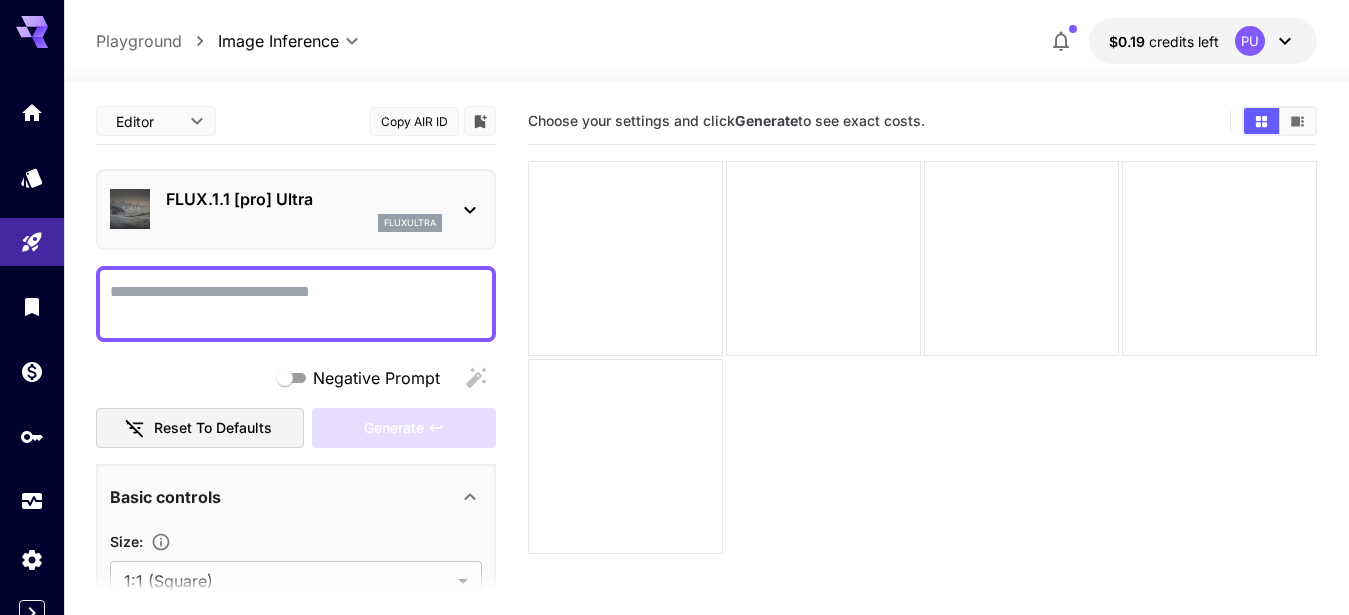 click on "FLUX.1.1 [pro] Ultra" at bounding box center (304, 199) 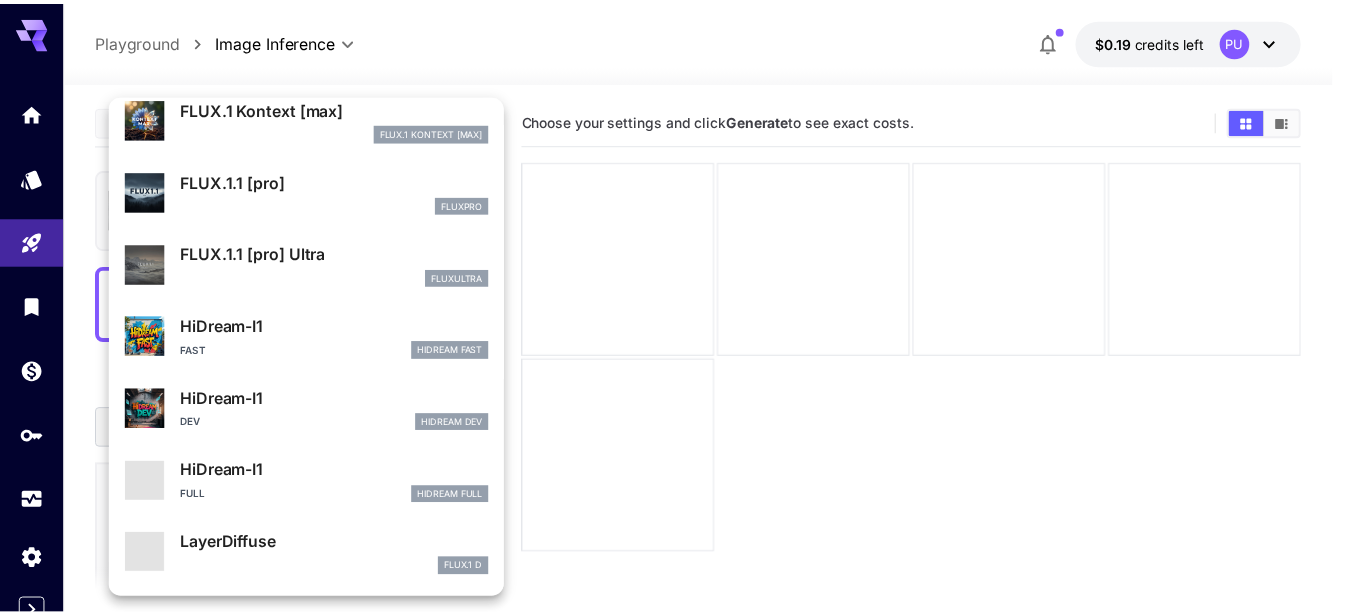 scroll, scrollTop: 0, scrollLeft: 0, axis: both 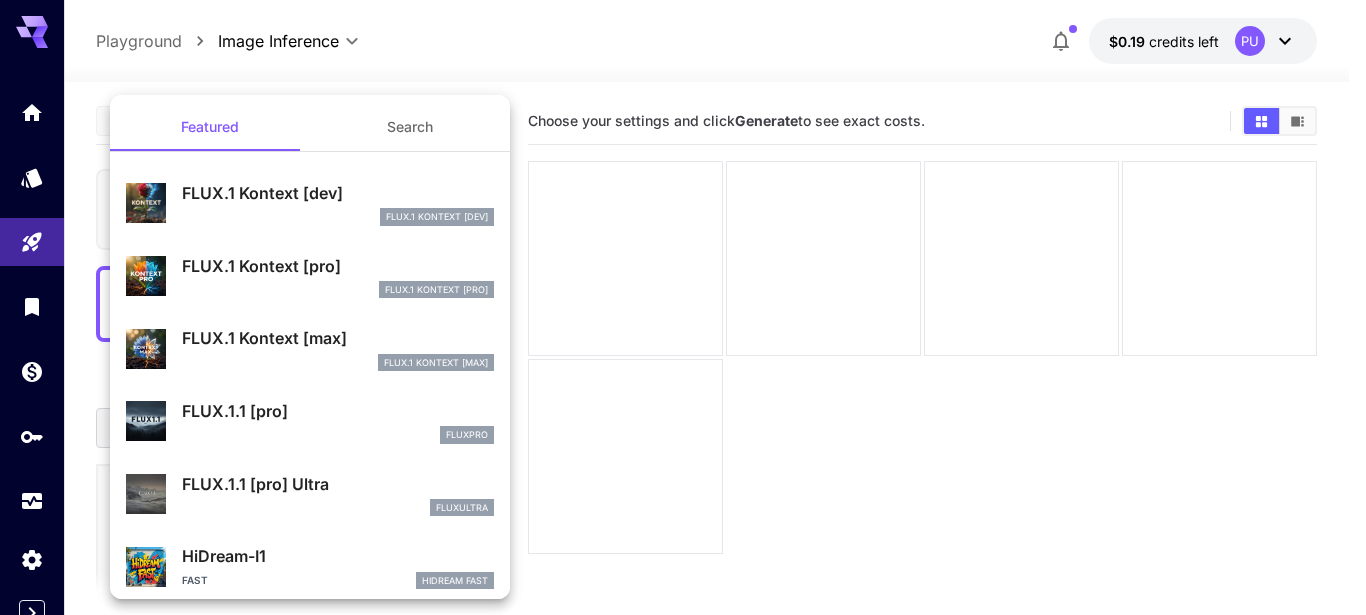 click at bounding box center (683, 307) 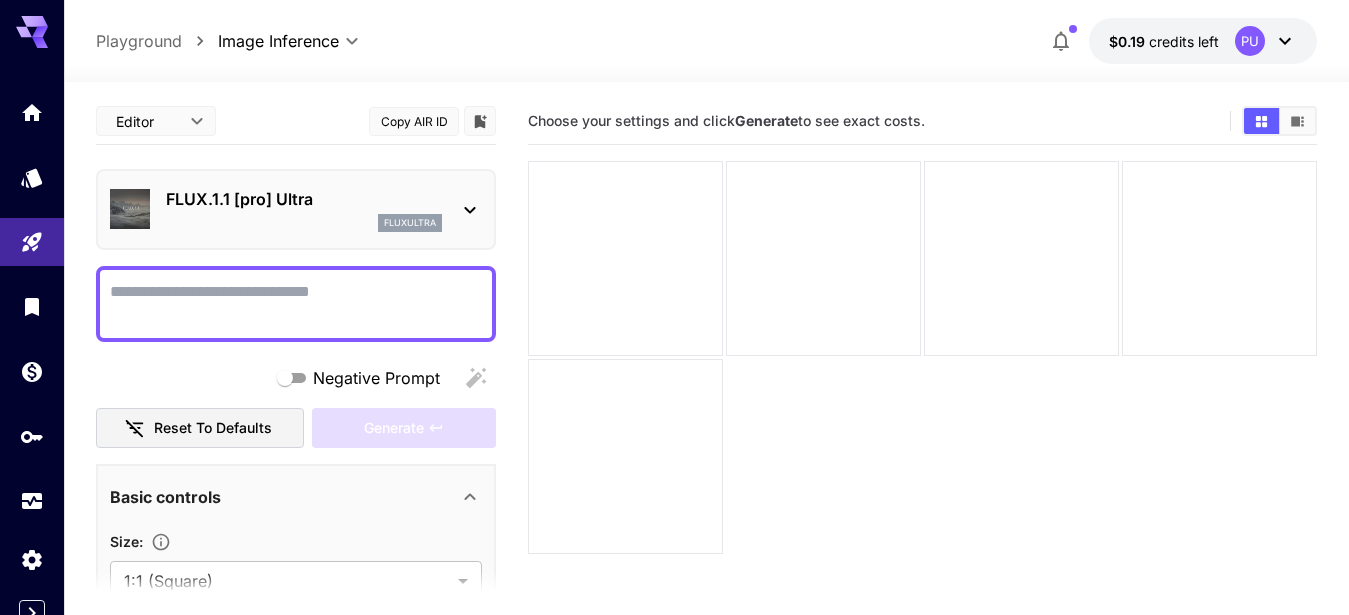click 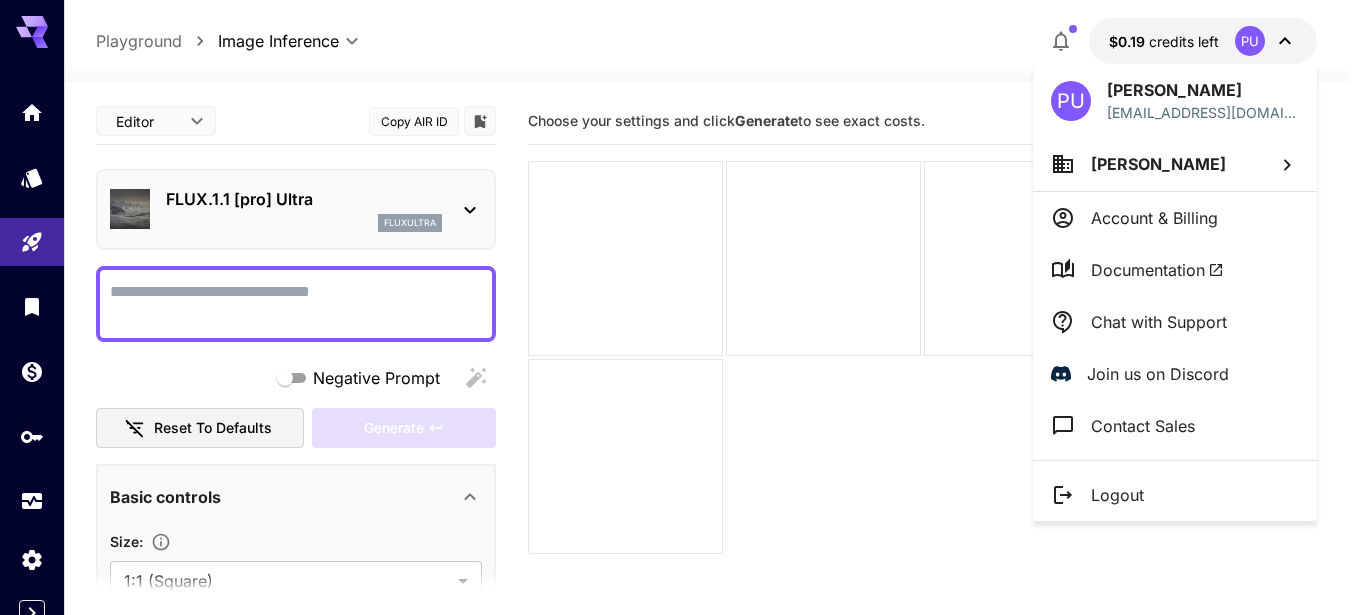 click on "Account & Billing" at bounding box center (1154, 218) 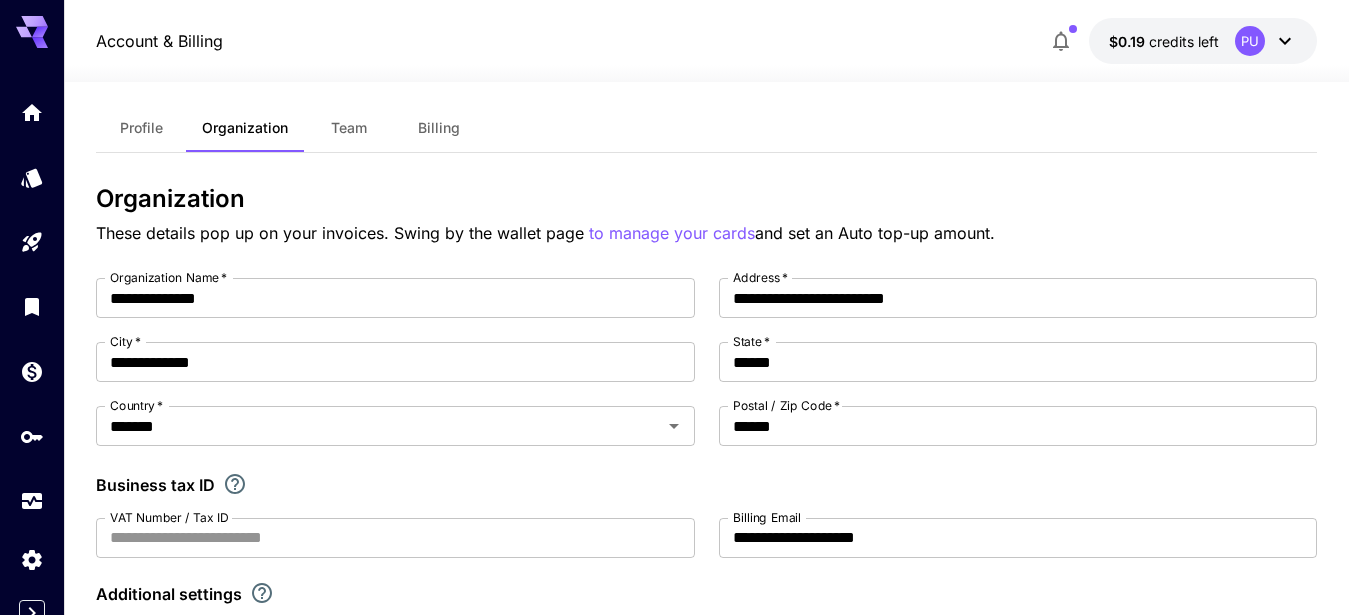 scroll, scrollTop: 0, scrollLeft: 0, axis: both 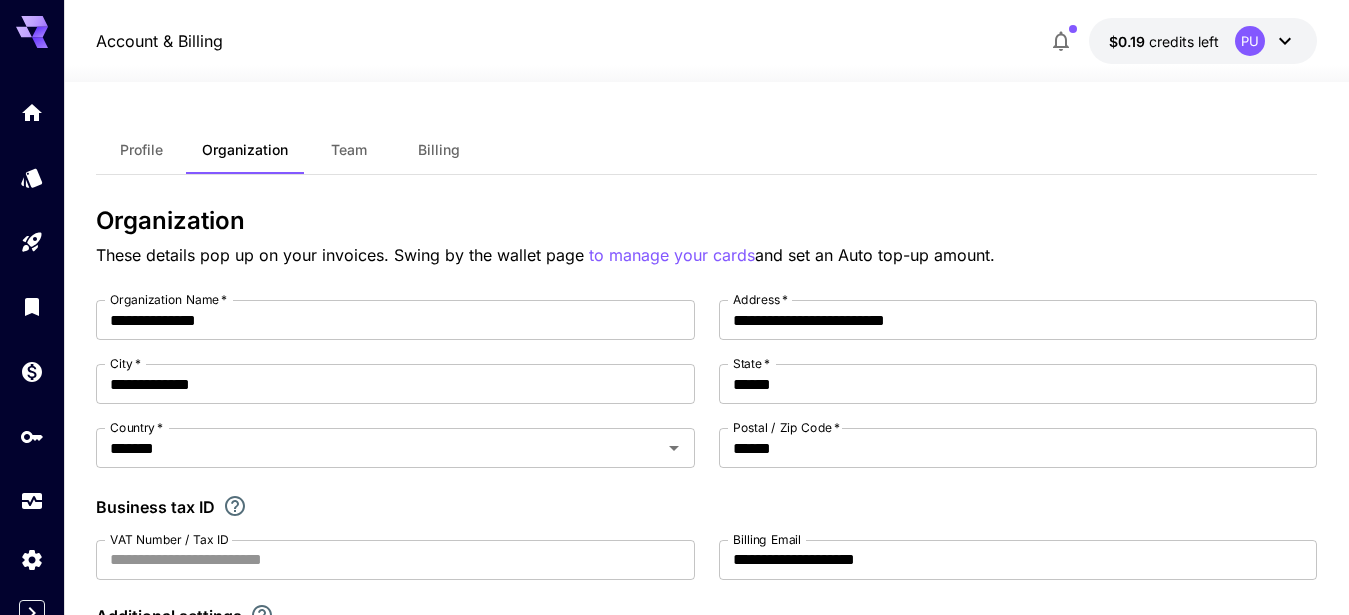 click on "Billing" at bounding box center [439, 150] 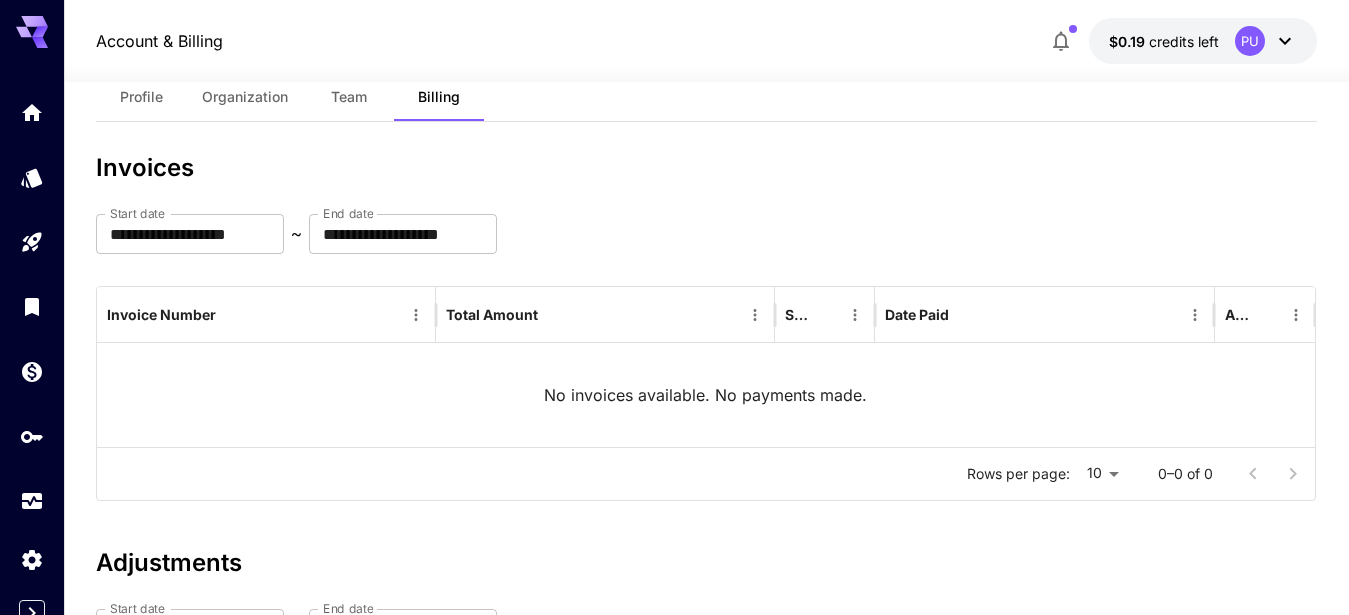 scroll, scrollTop: 0, scrollLeft: 0, axis: both 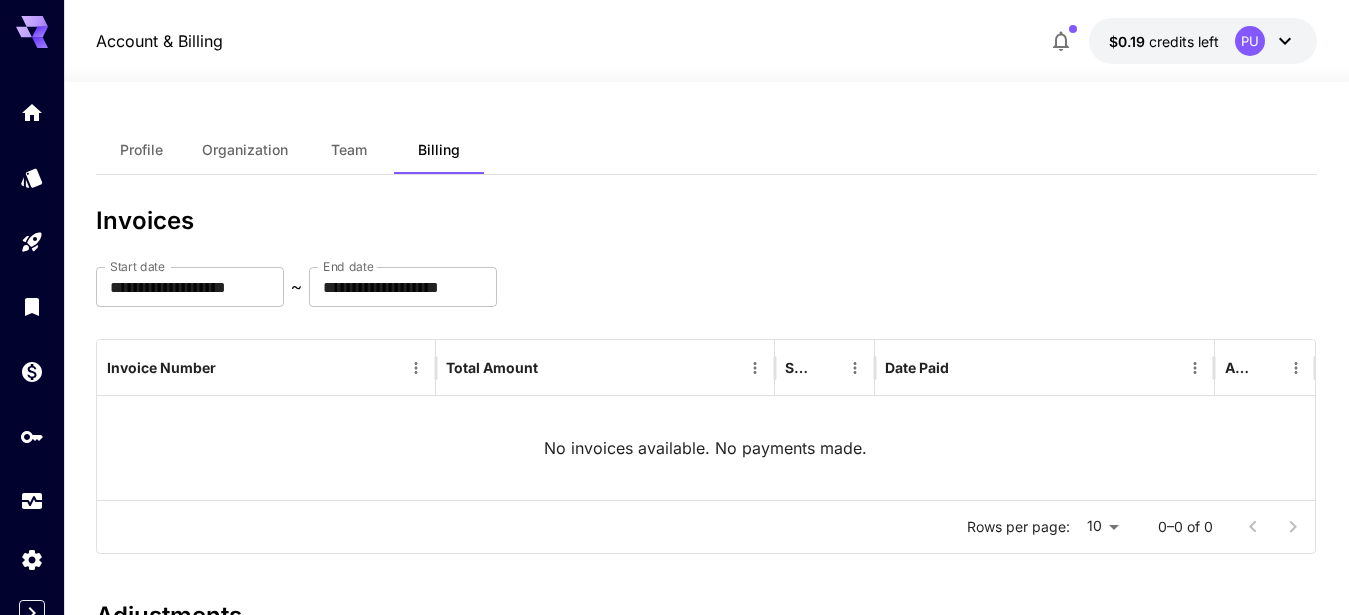 click on "PU" at bounding box center [1250, 41] 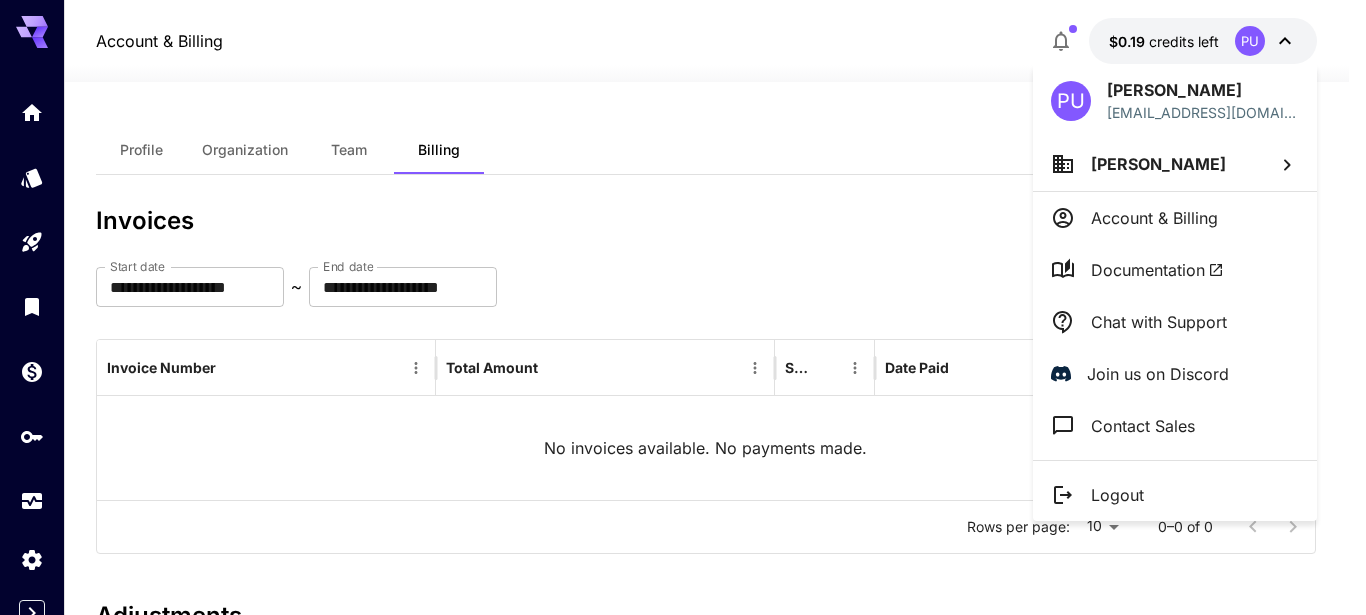 click at bounding box center [683, 307] 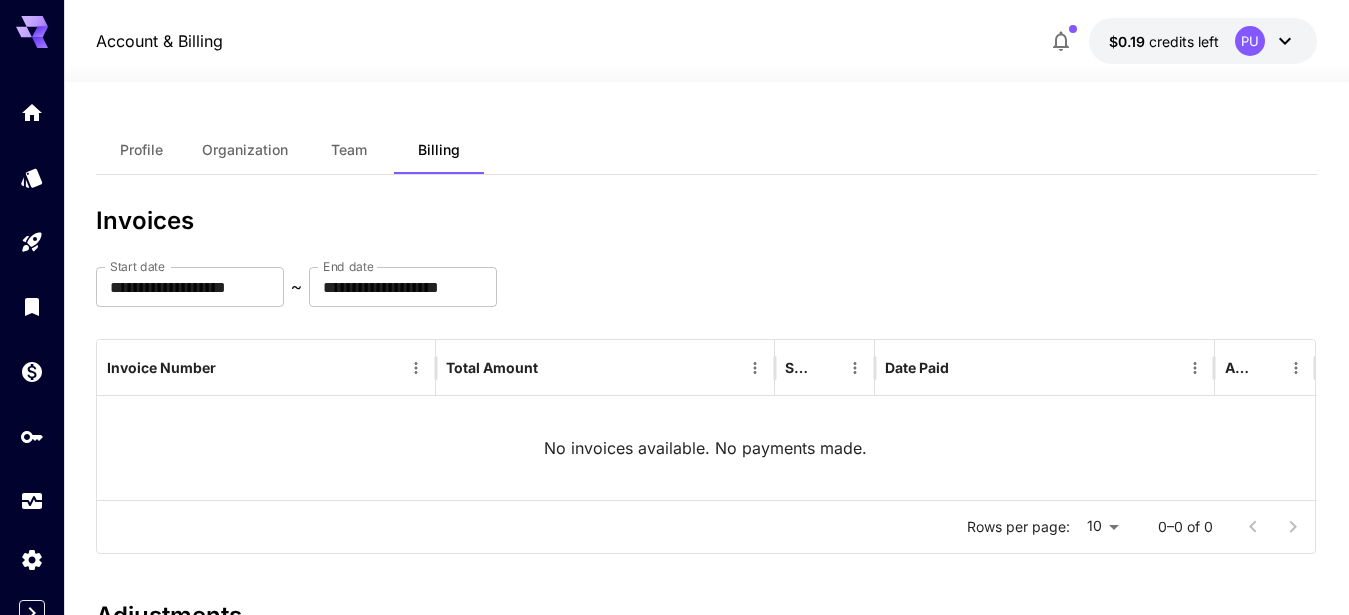 click on "$0.19" at bounding box center (1129, 41) 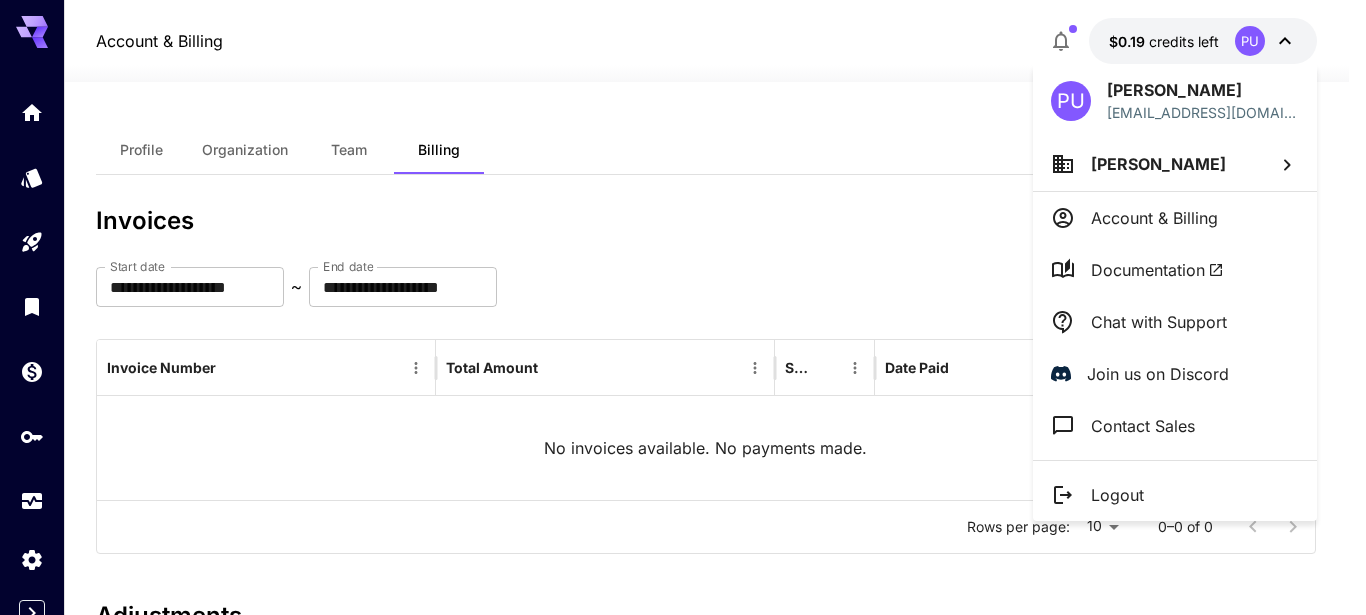 click at bounding box center [683, 307] 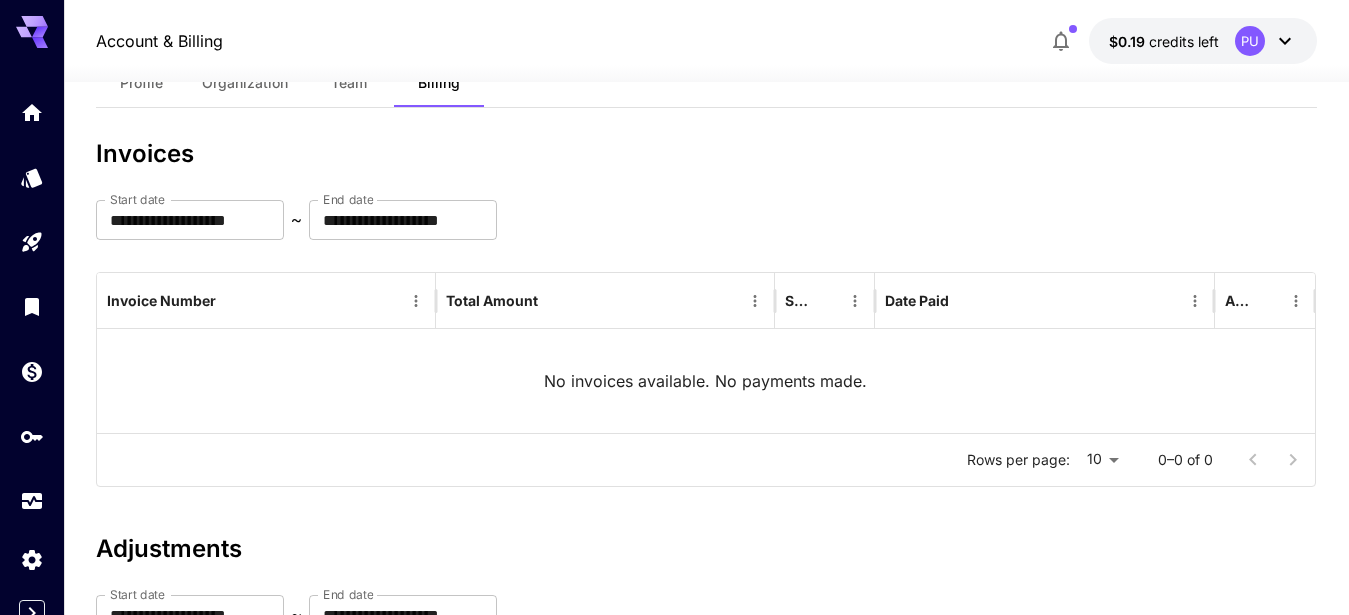 scroll, scrollTop: 0, scrollLeft: 0, axis: both 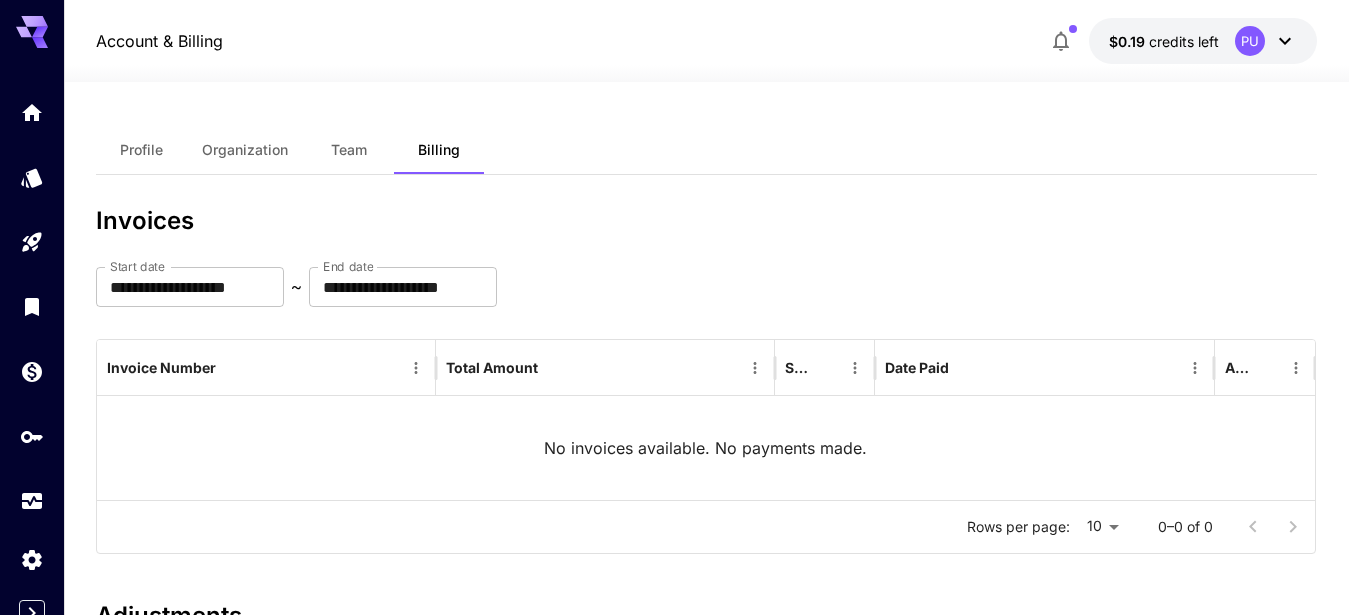 click on "Profile" at bounding box center [141, 150] 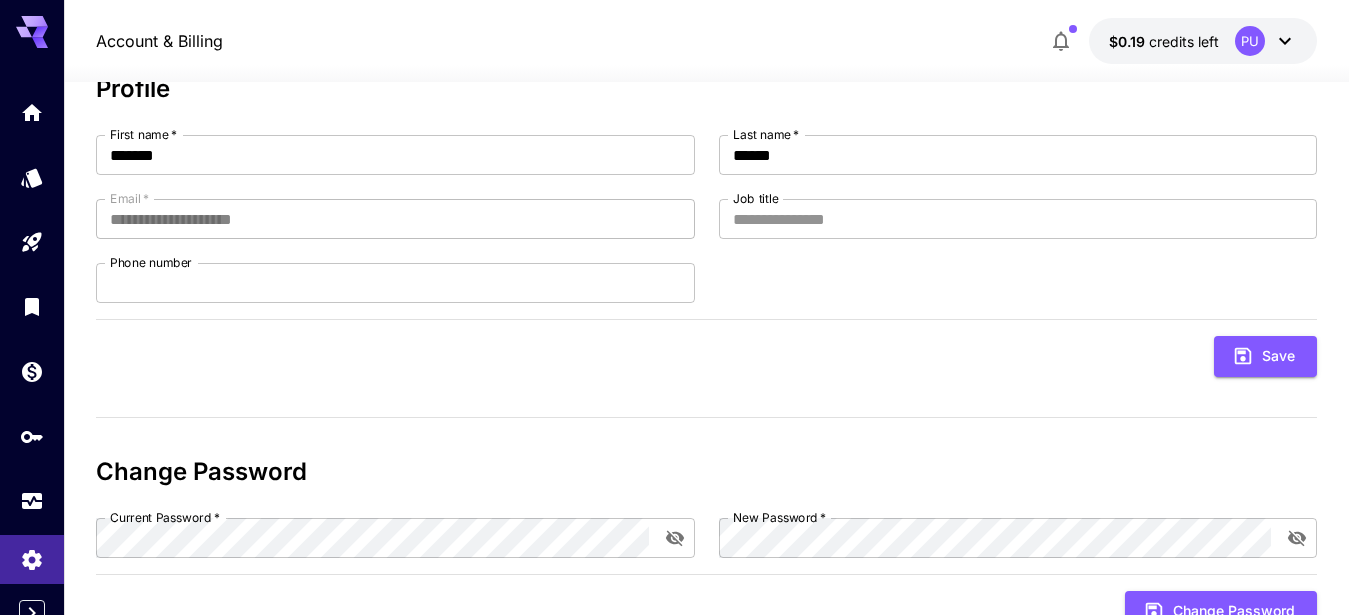 scroll, scrollTop: 0, scrollLeft: 0, axis: both 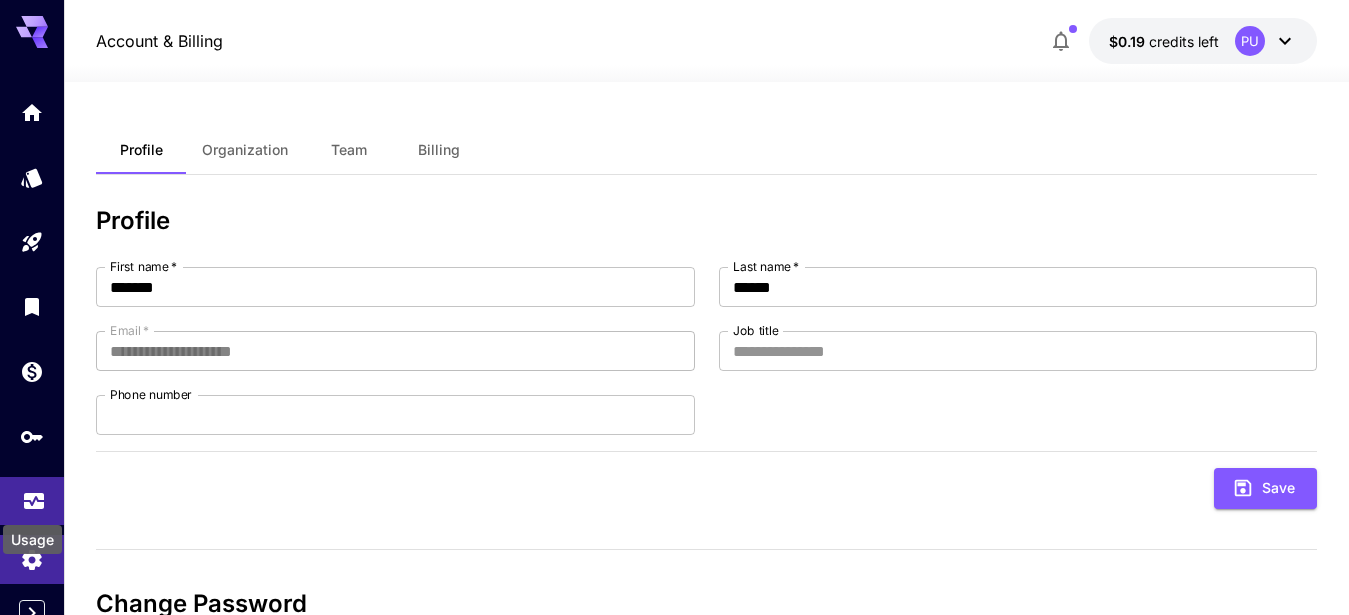 click 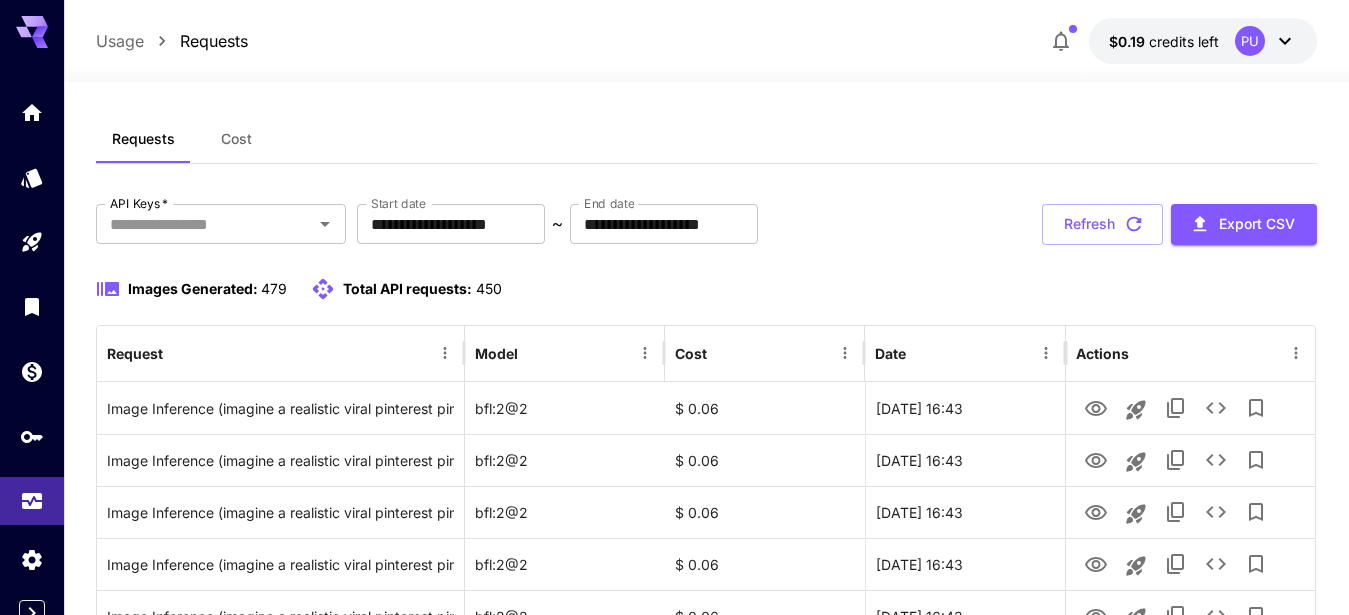 scroll, scrollTop: 0, scrollLeft: 0, axis: both 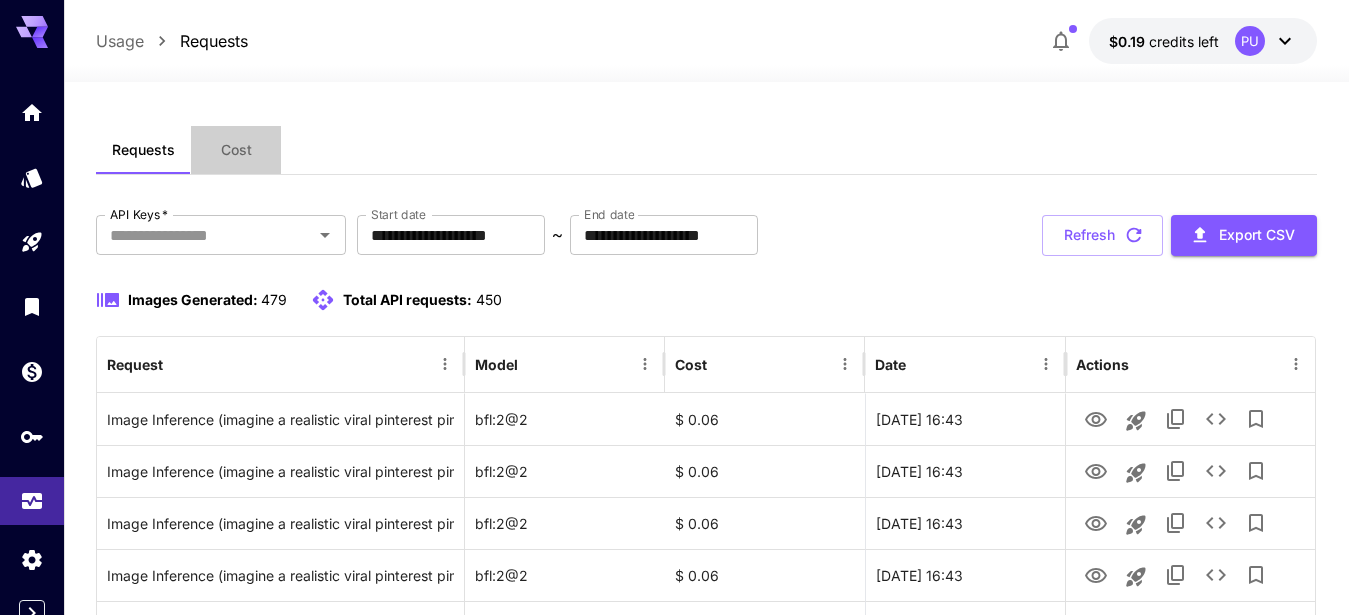 click on "Cost" at bounding box center [236, 150] 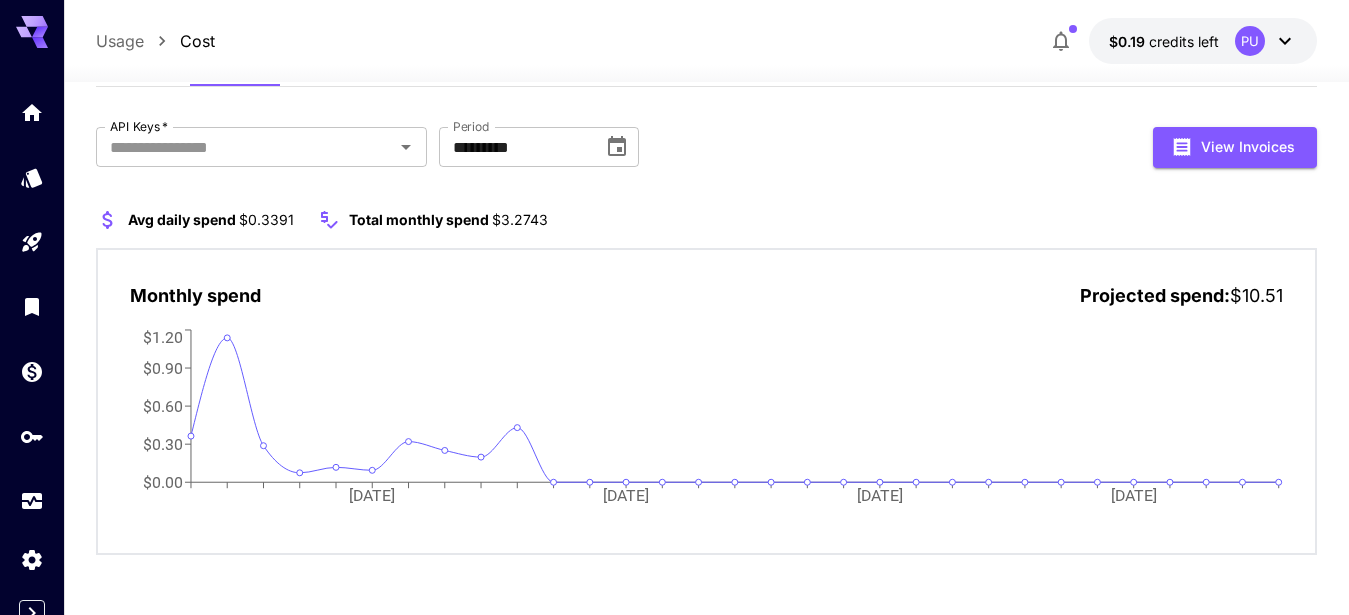 scroll, scrollTop: 0, scrollLeft: 0, axis: both 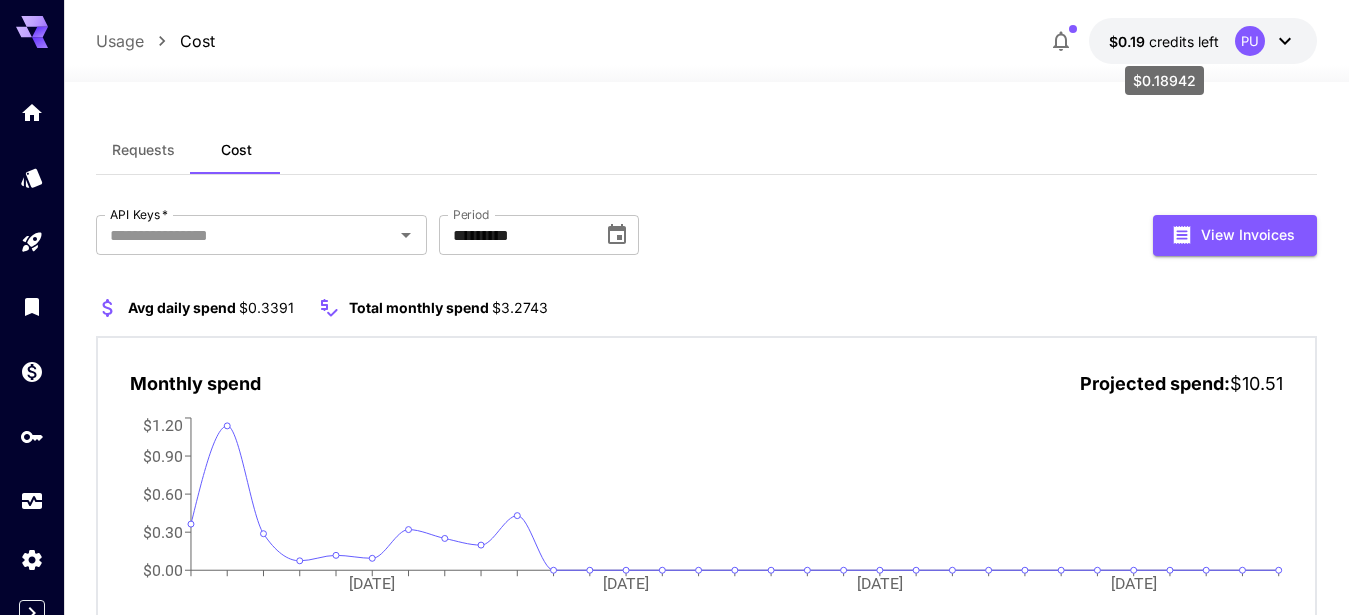 click on "credits left" at bounding box center (1184, 41) 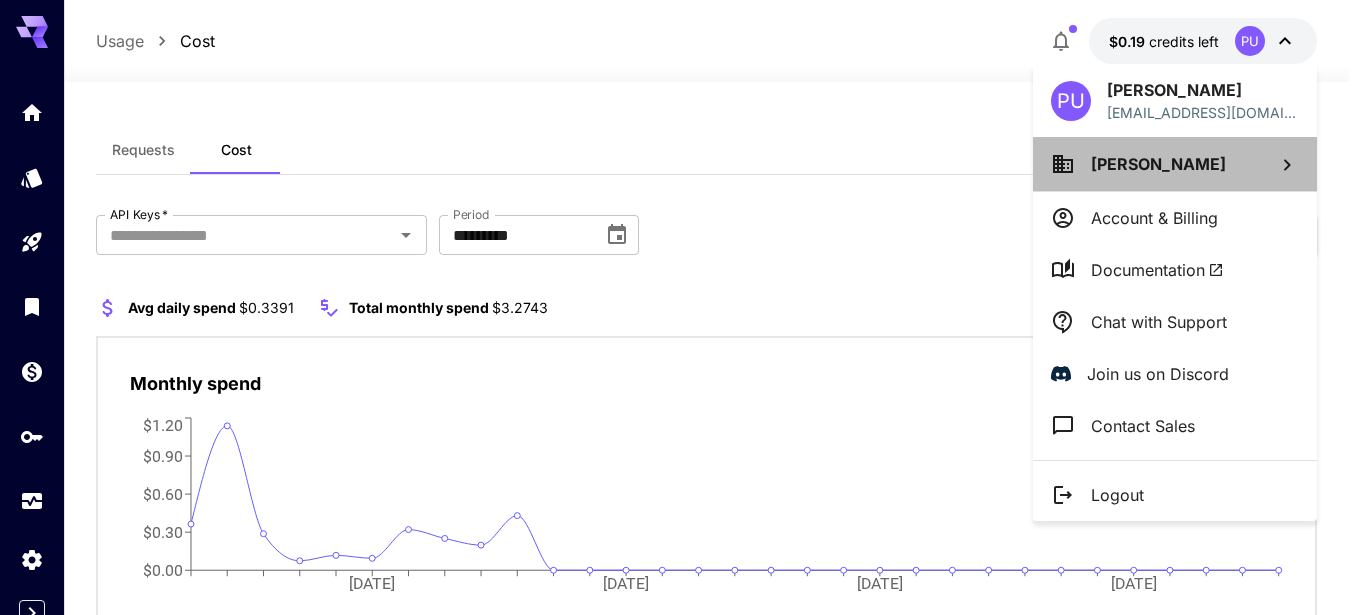click on "Patrick Ubuane" at bounding box center [1158, 164] 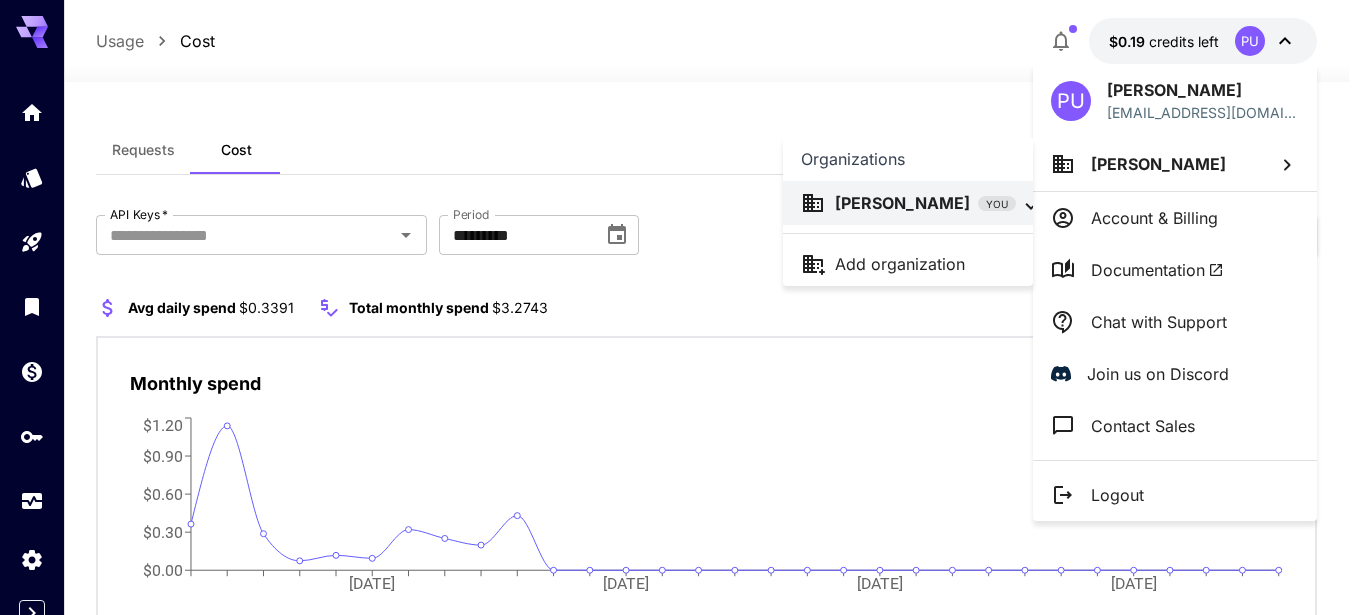 click at bounding box center [683, 307] 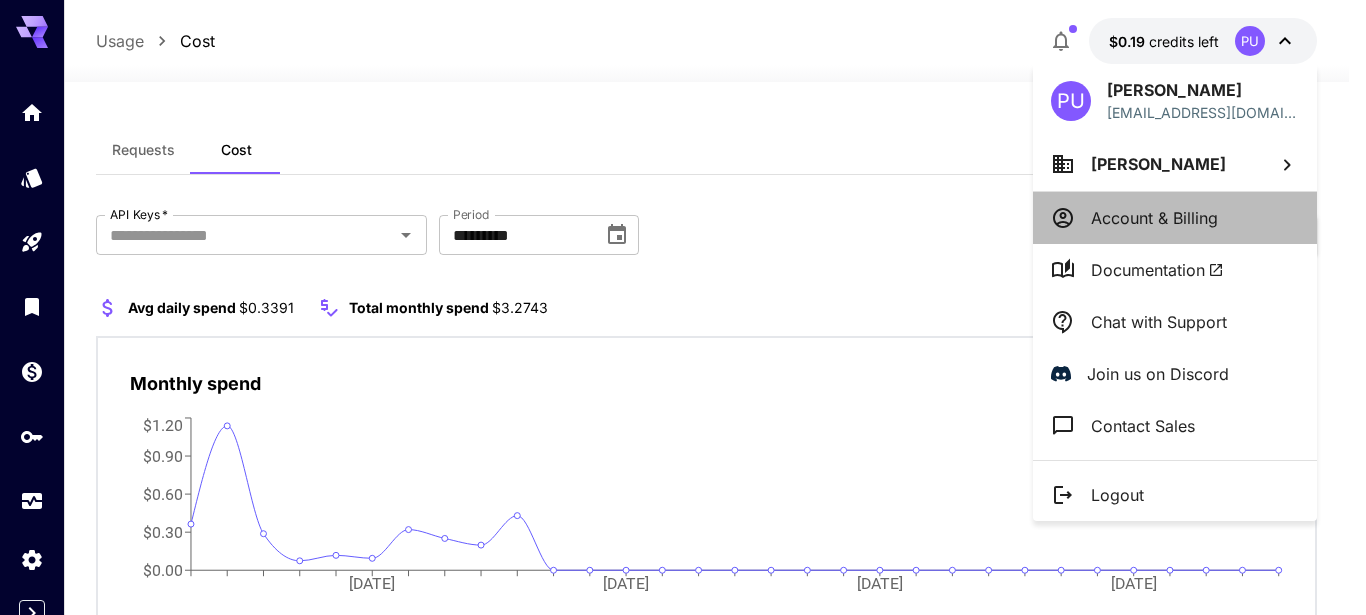 click on "Account & Billing" at bounding box center (1154, 218) 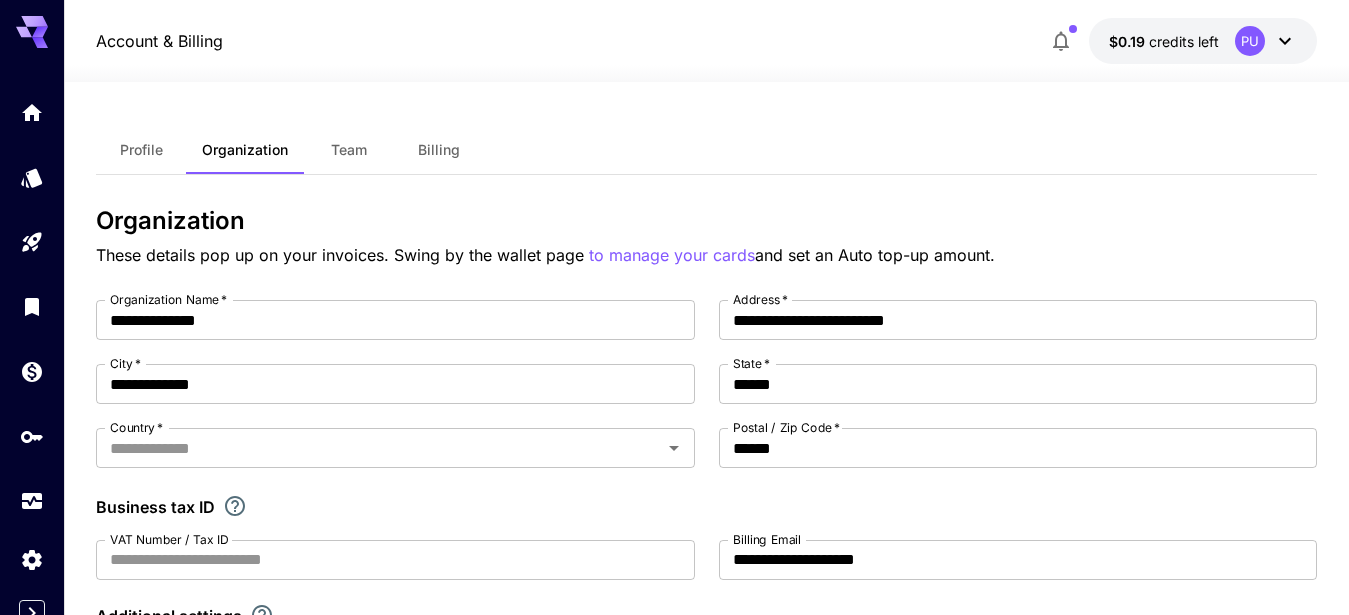 type on "*******" 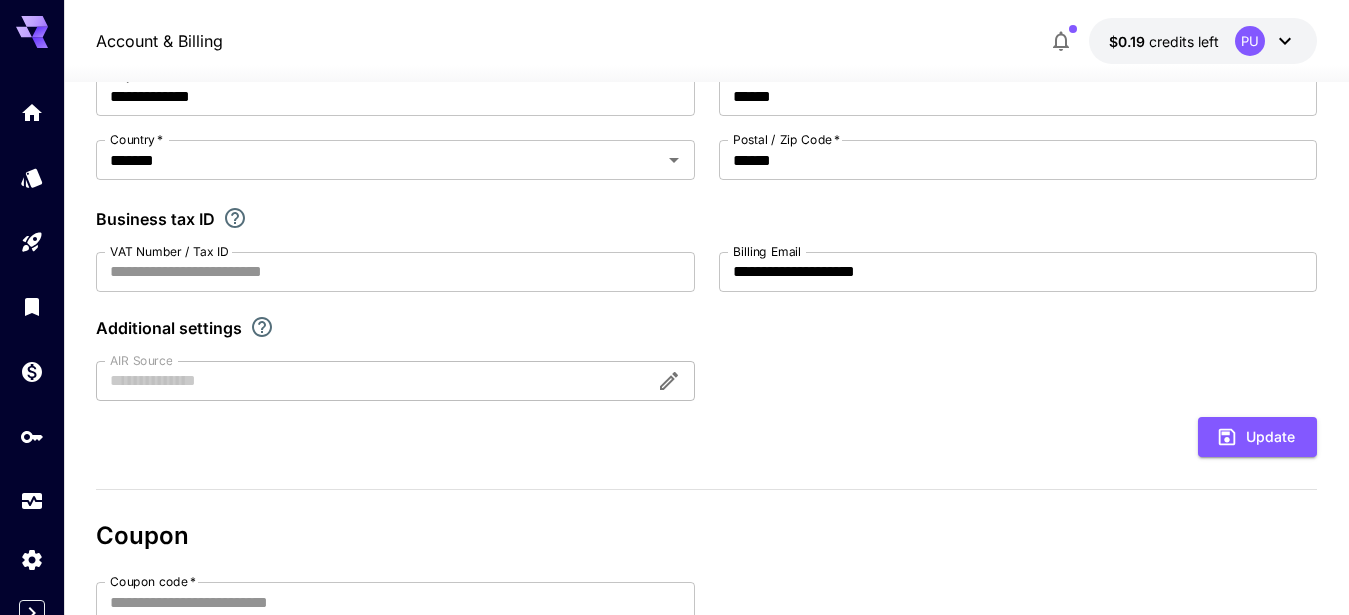 scroll, scrollTop: 575, scrollLeft: 0, axis: vertical 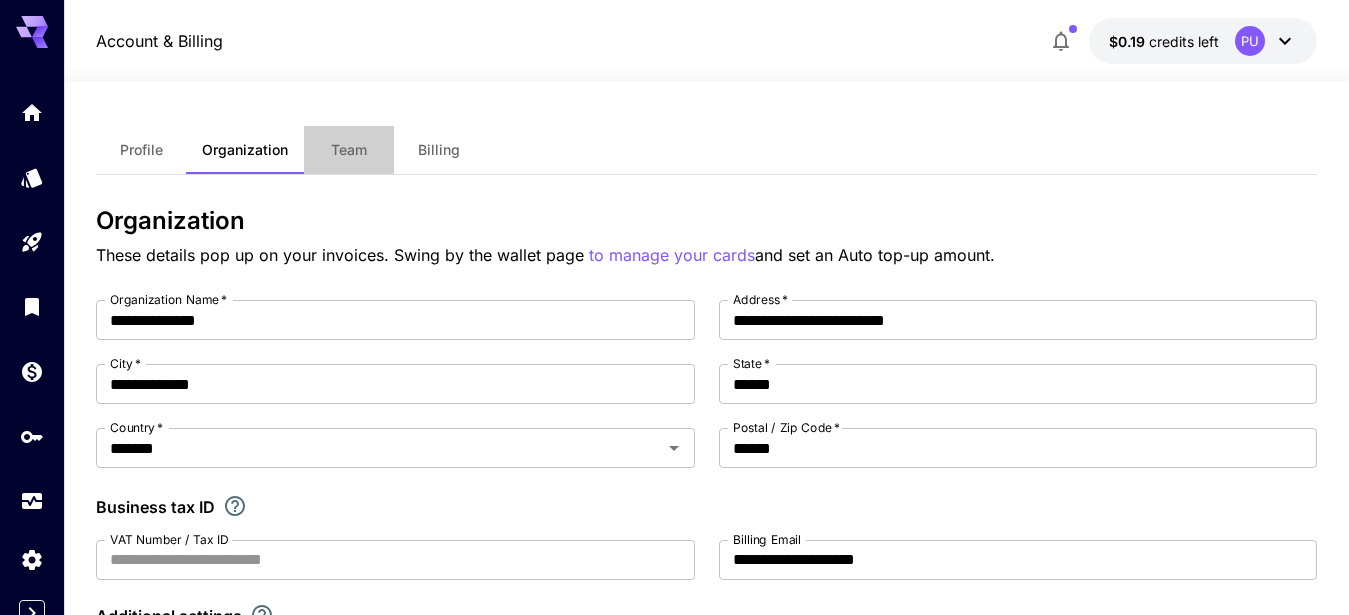 click on "Team" at bounding box center [349, 150] 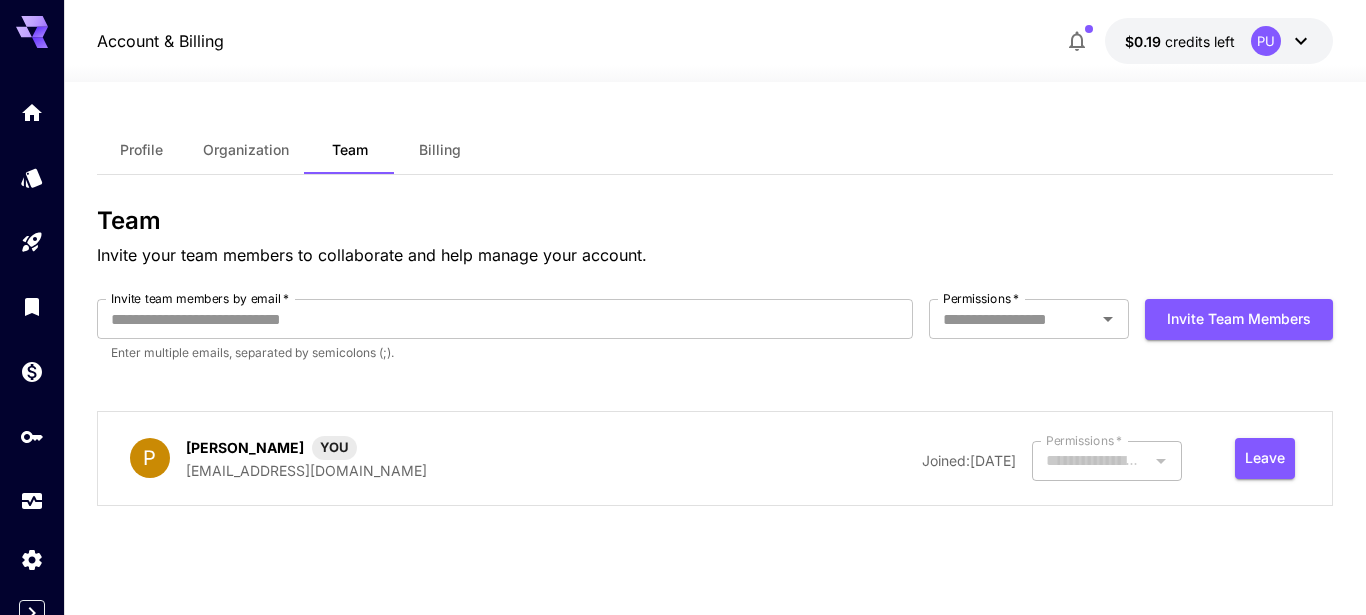 type on "*****" 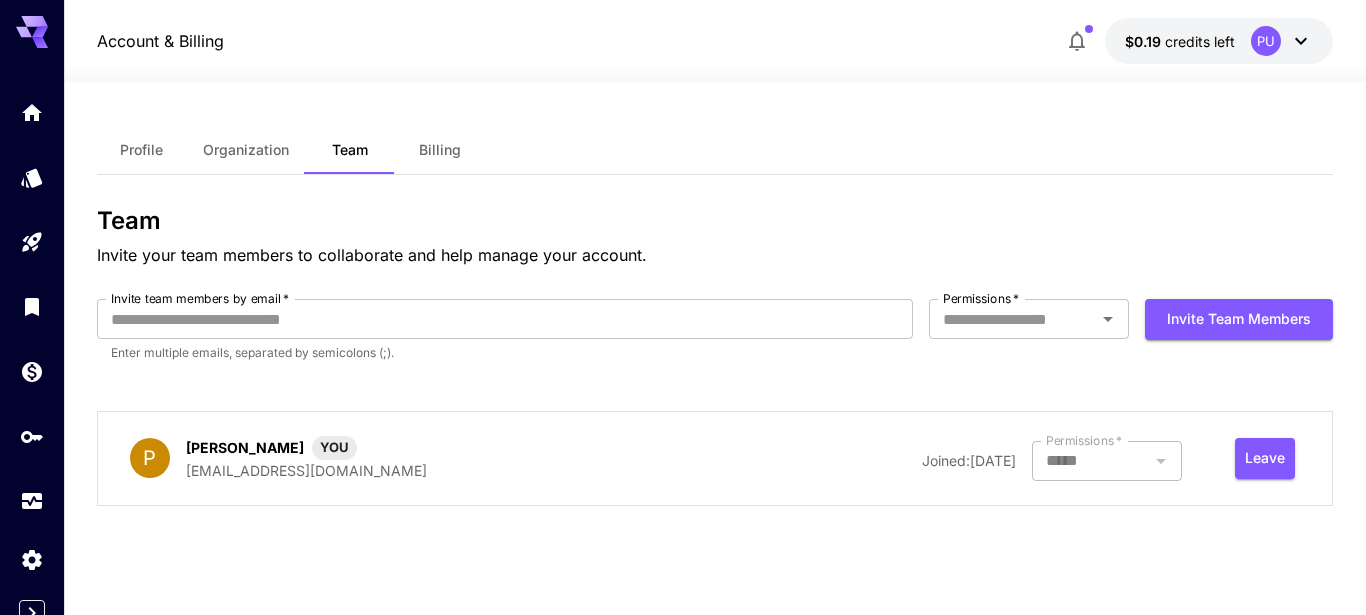 click on "Billing" at bounding box center (440, 150) 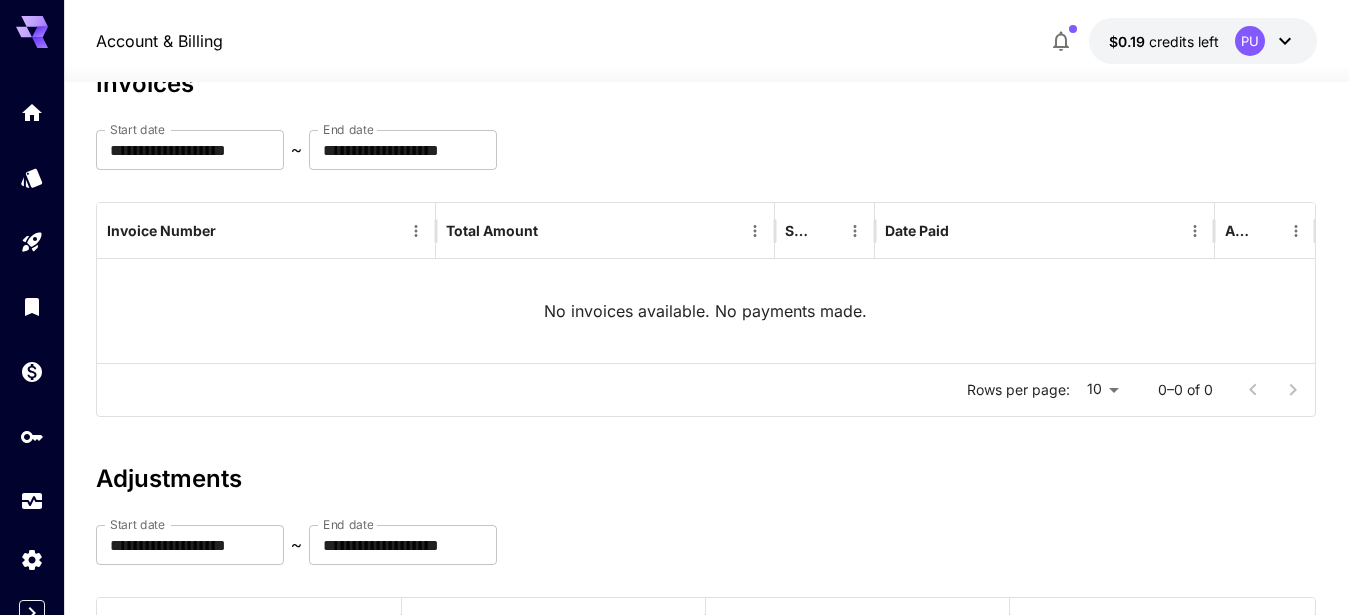 scroll, scrollTop: 0, scrollLeft: 0, axis: both 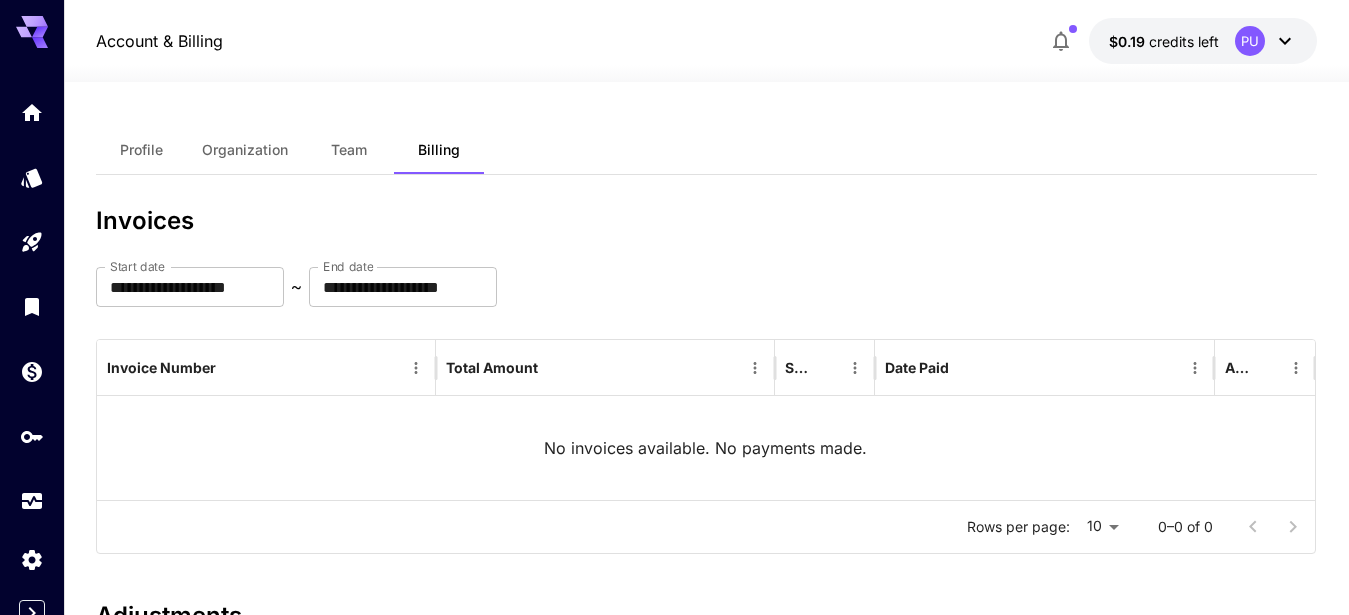 click on "Organization" at bounding box center [245, 150] 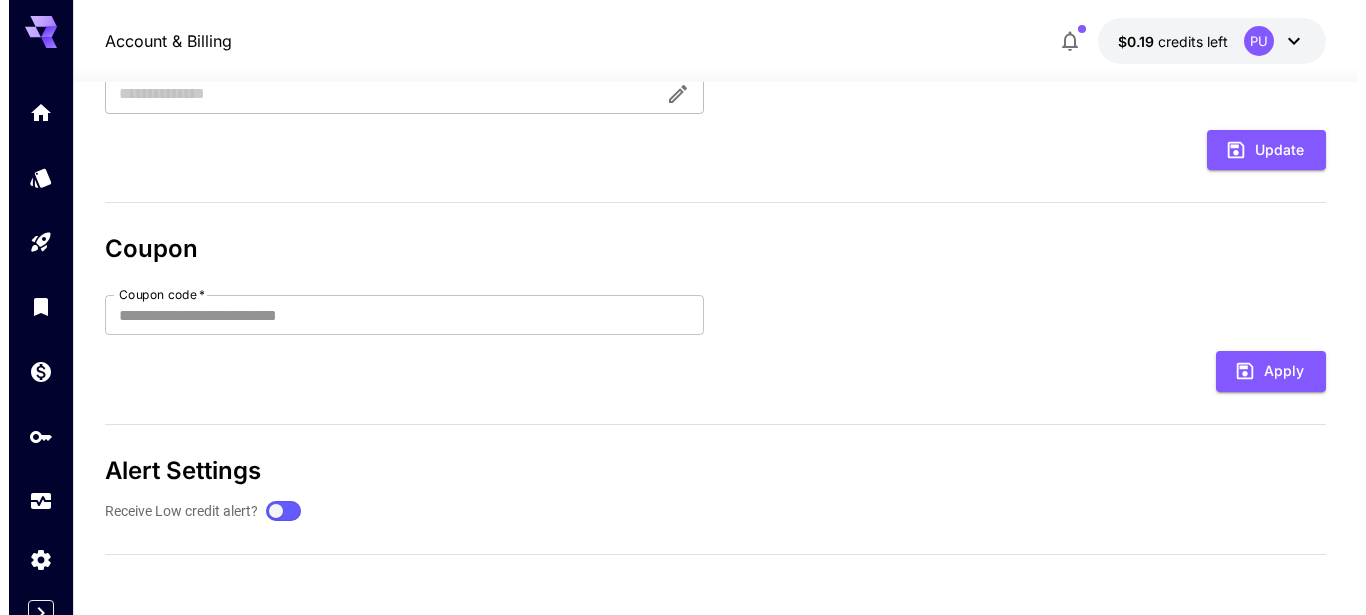 scroll, scrollTop: 0, scrollLeft: 0, axis: both 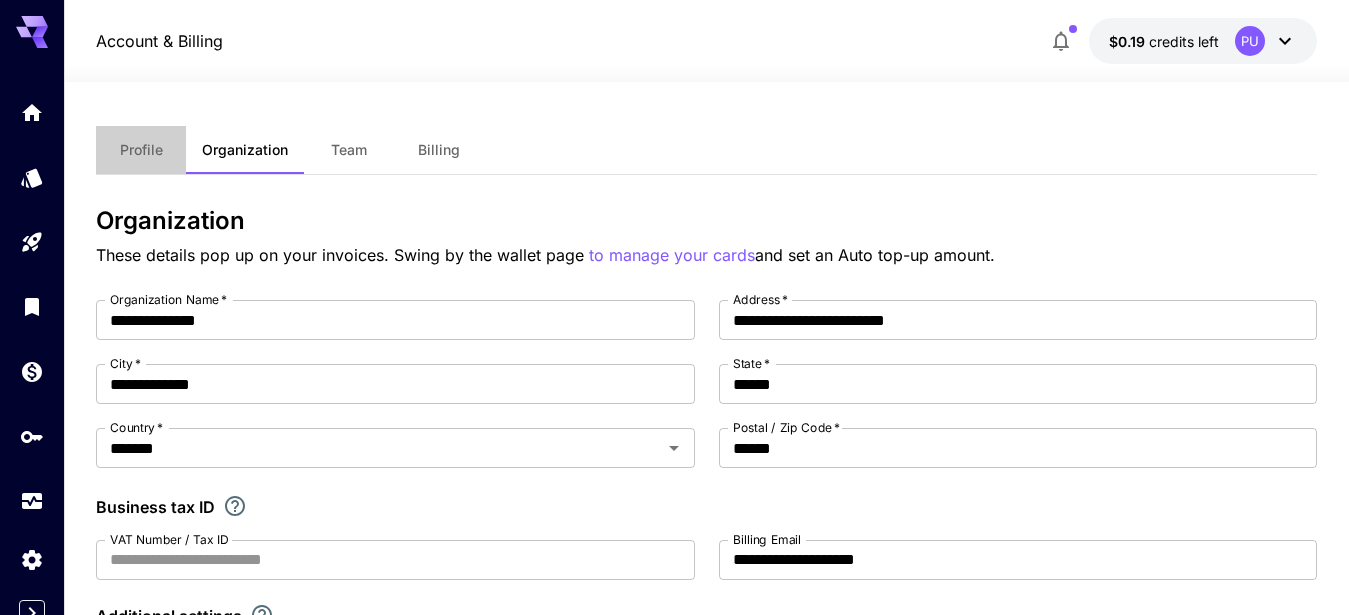 click on "Profile" at bounding box center (141, 150) 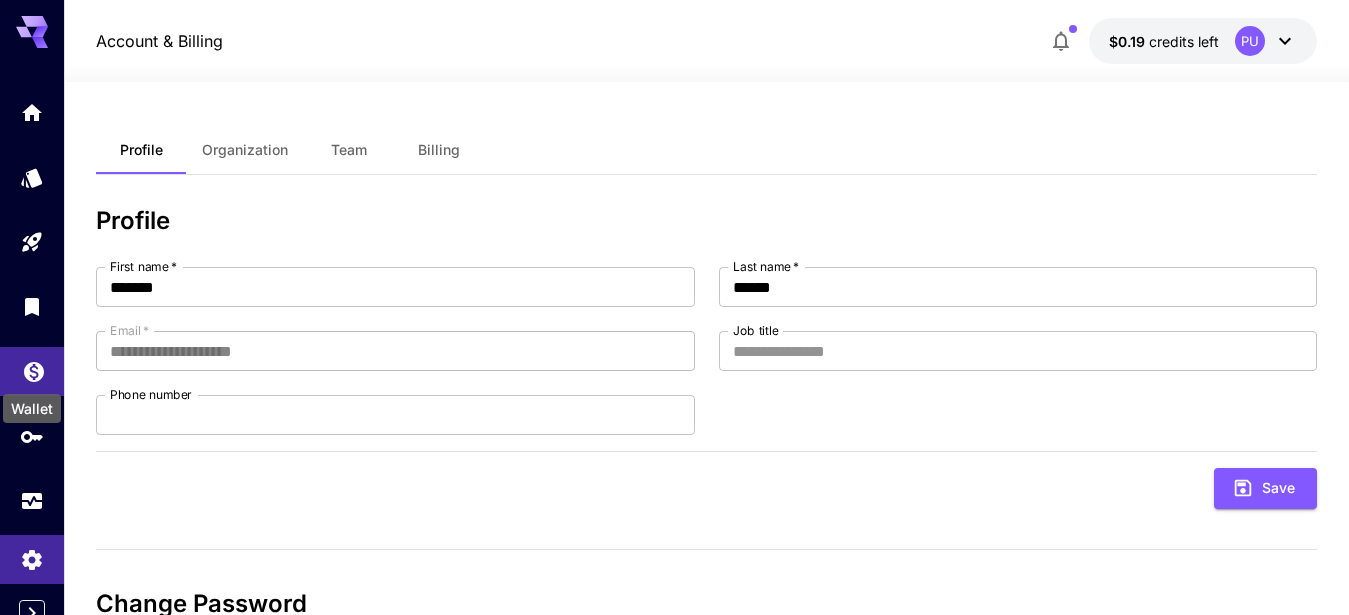 click 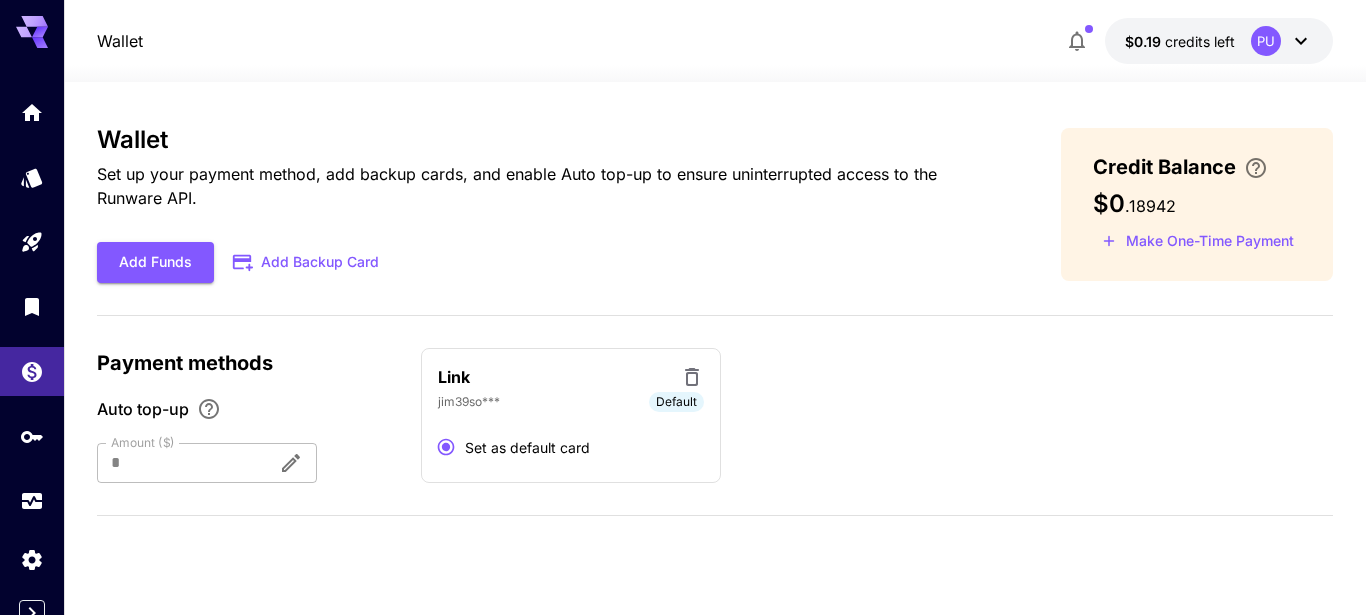 click on "Wallet $0.19    credits left  PU" at bounding box center (715, 41) 